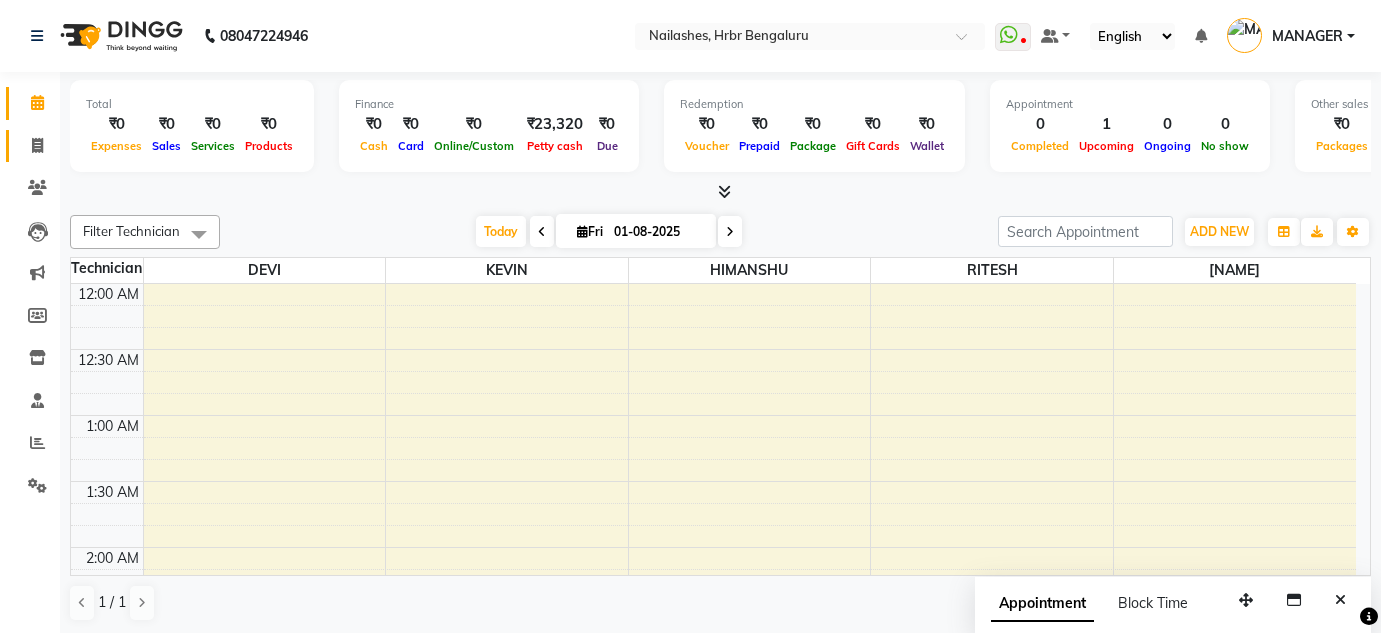 scroll, scrollTop: 0, scrollLeft: 0, axis: both 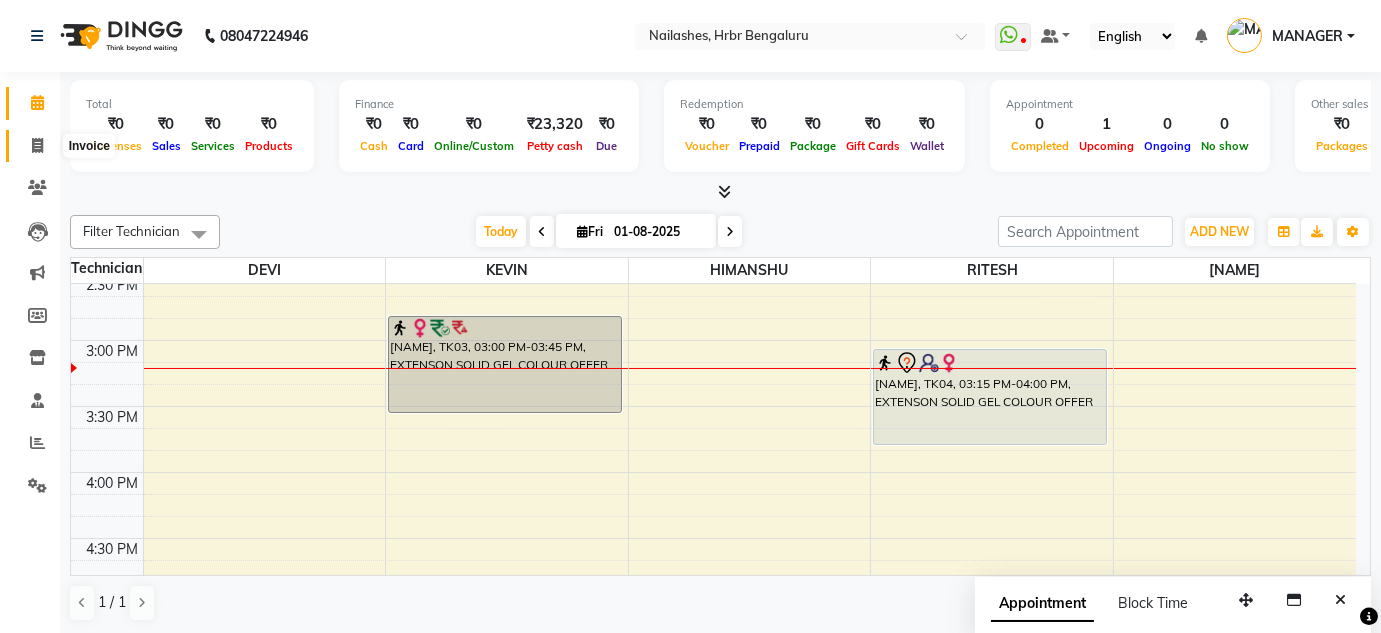 click 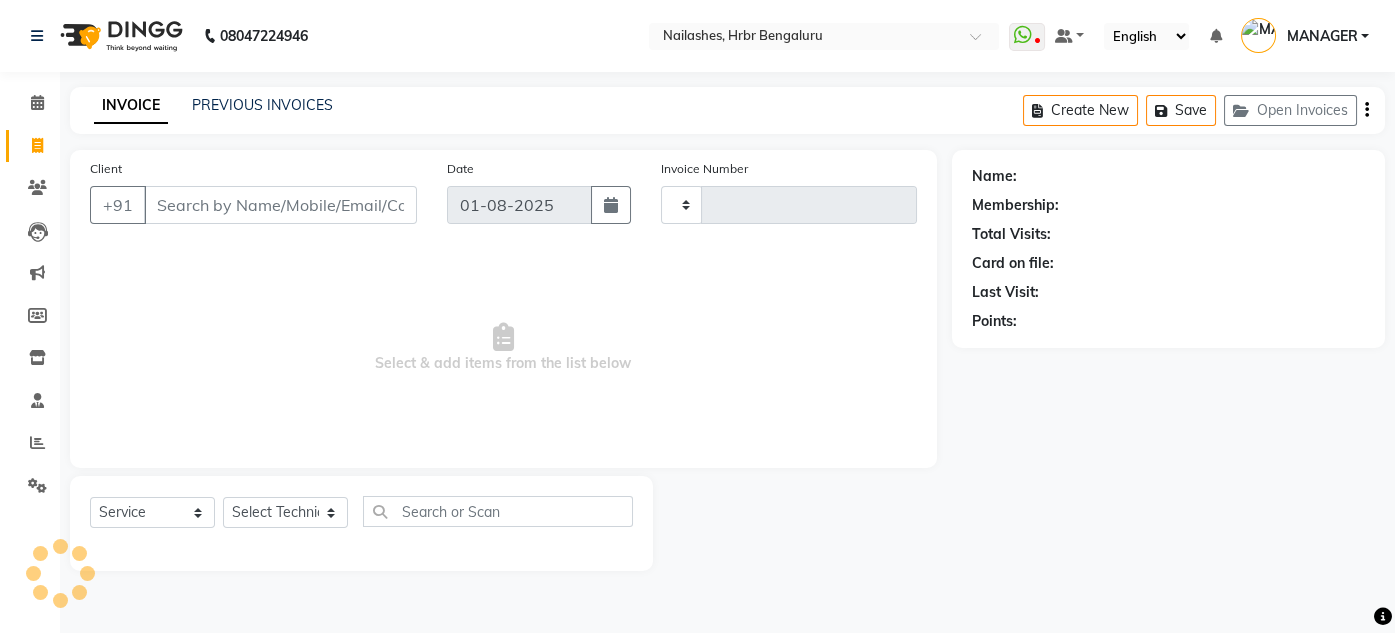 type on "0806" 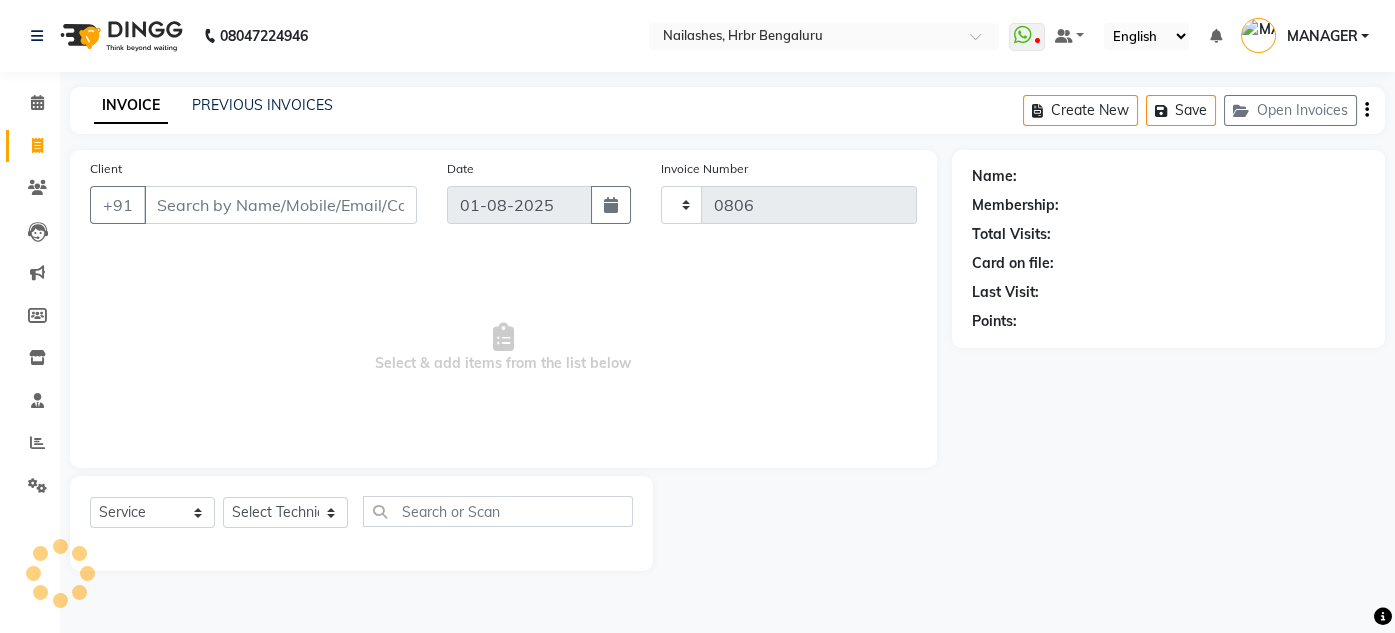 select on "3771" 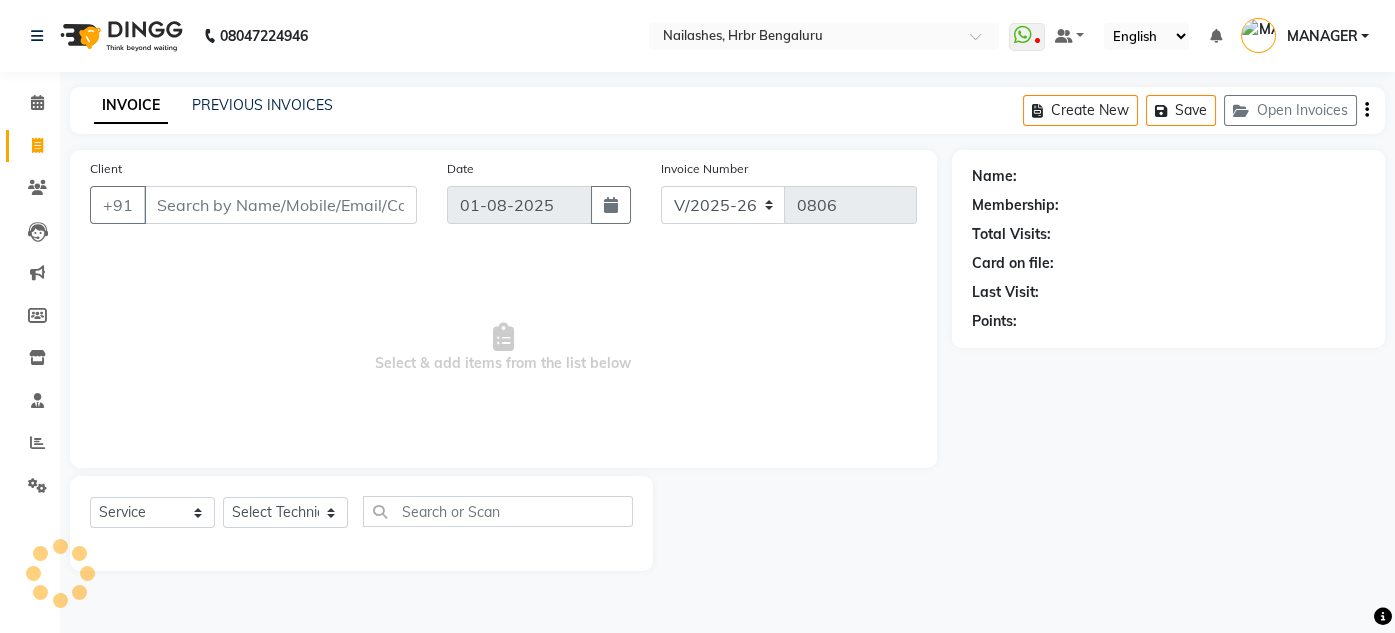 click on "Client" at bounding box center (280, 205) 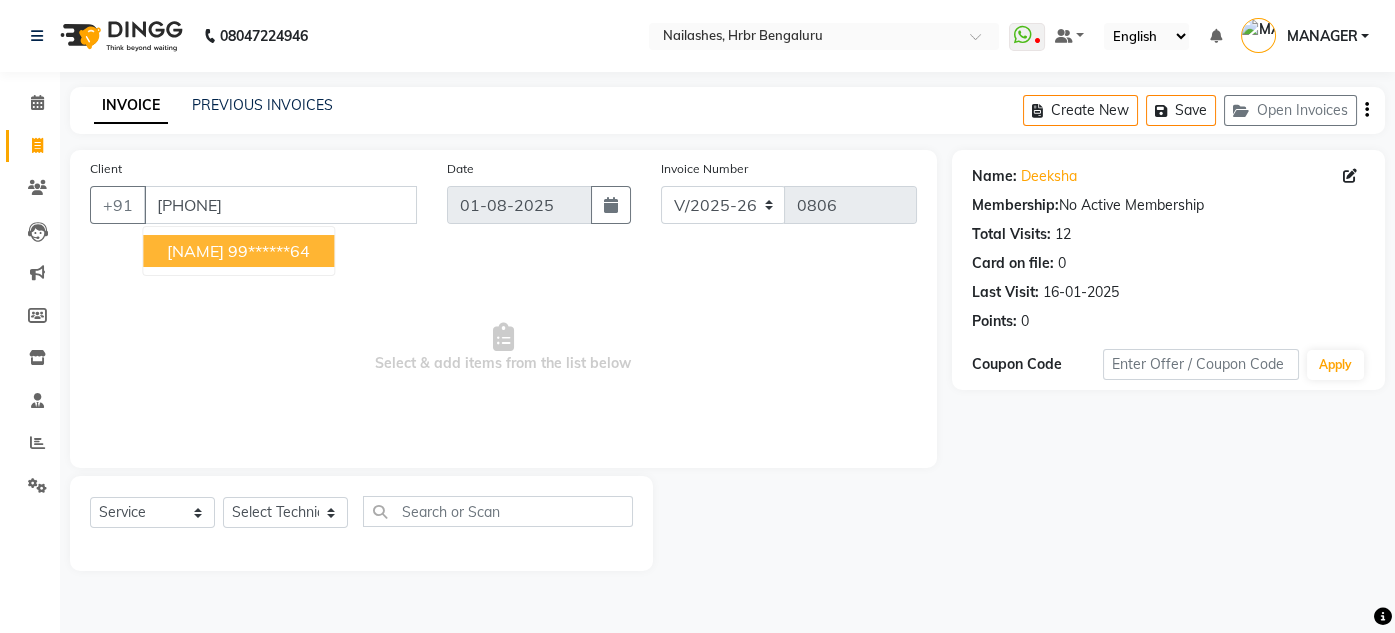click on "99******64" at bounding box center [269, 251] 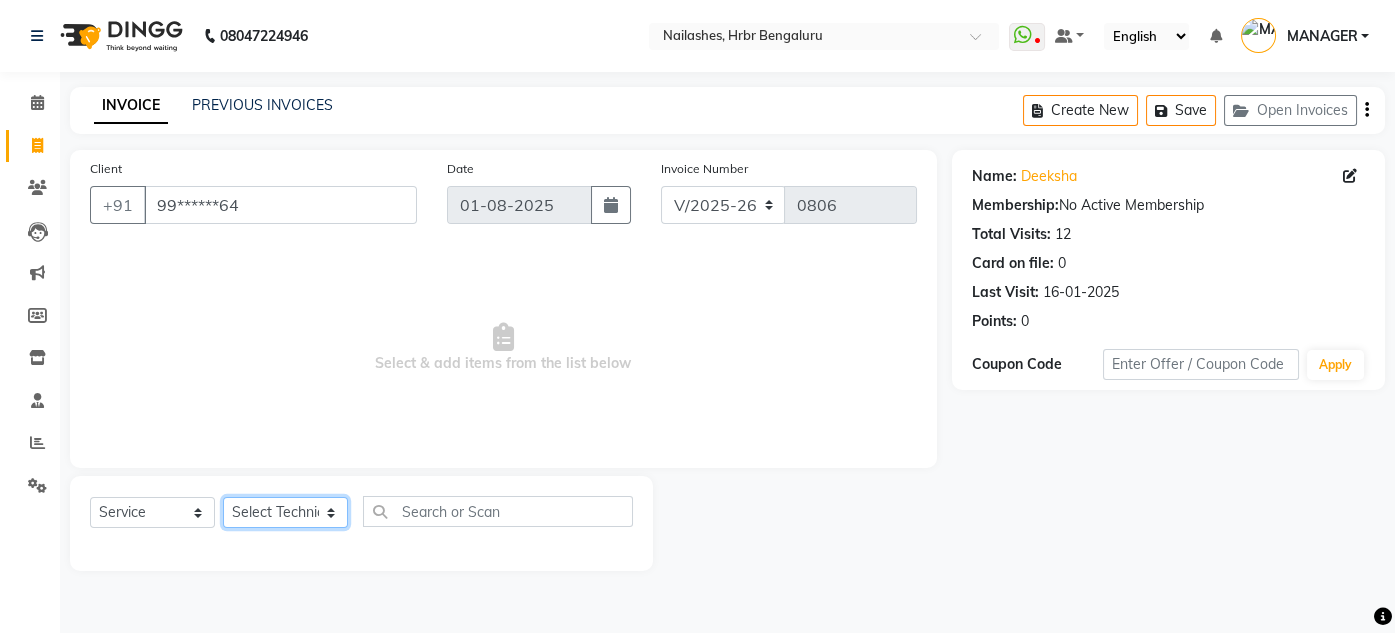 click on "Select Technician DEVI HIMANSHU KEVIN MANAGER RADIKA RITESH" 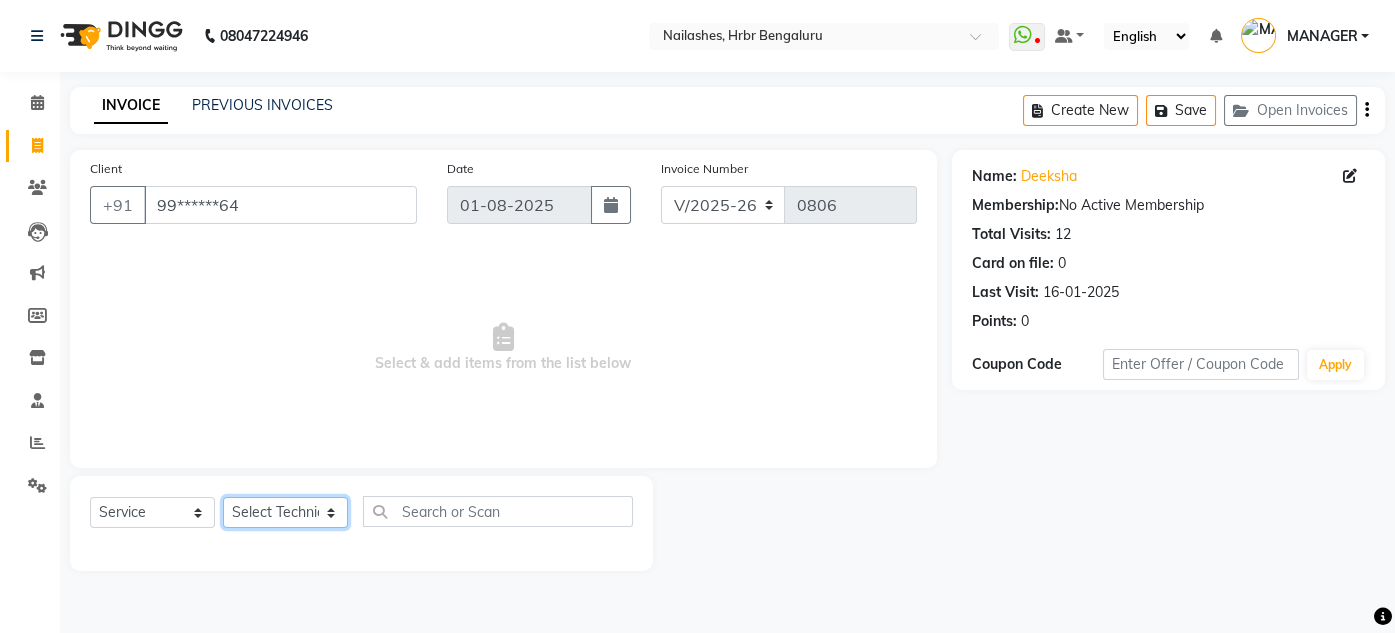 select on "82748" 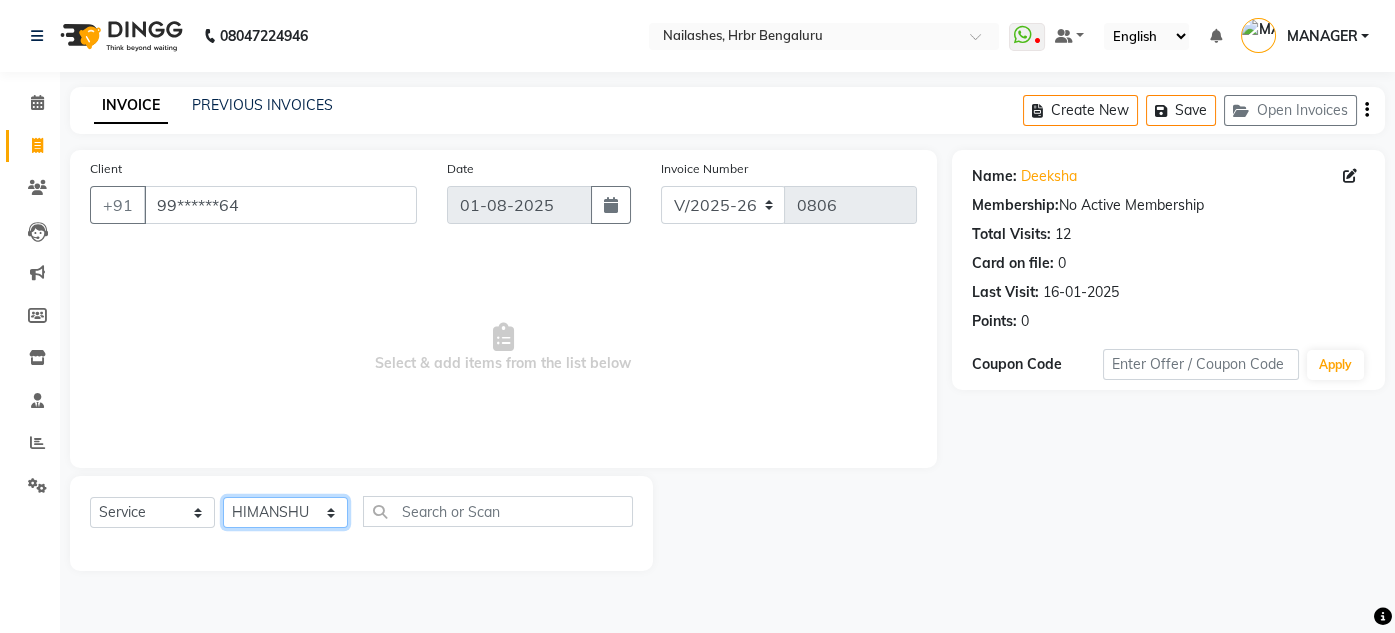 click on "Select Technician DEVI HIMANSHU KEVIN MANAGER RADIKA RITESH" 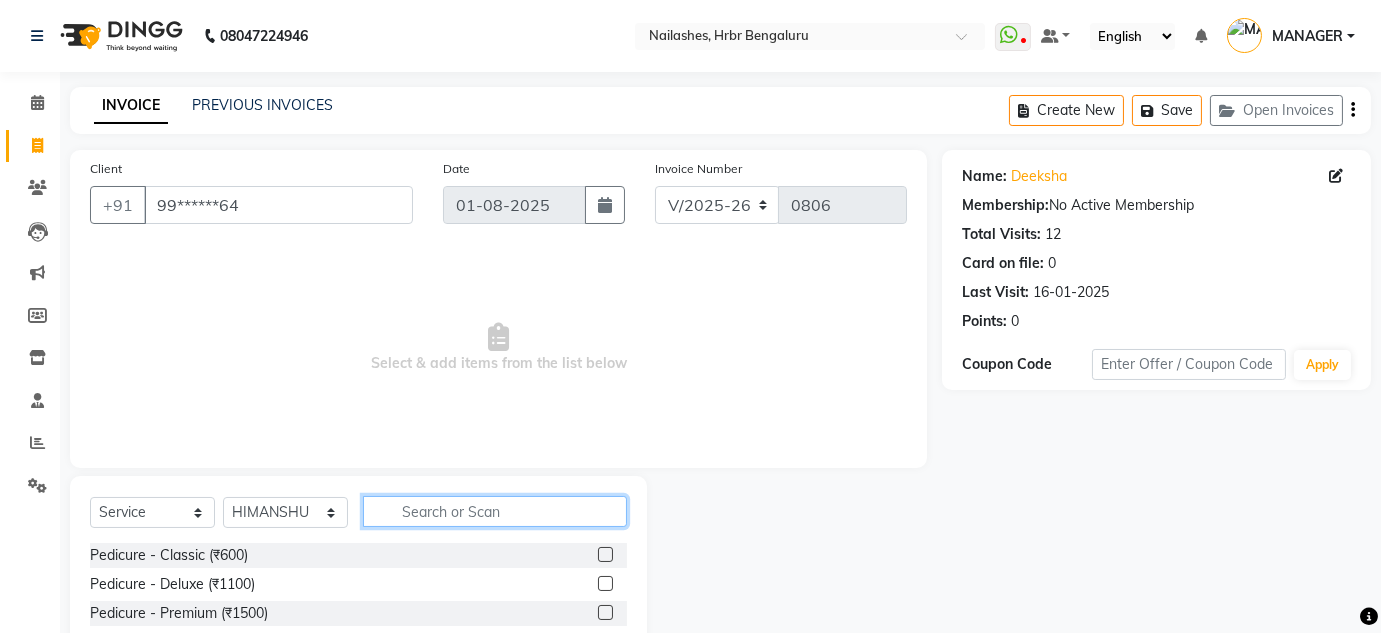 click 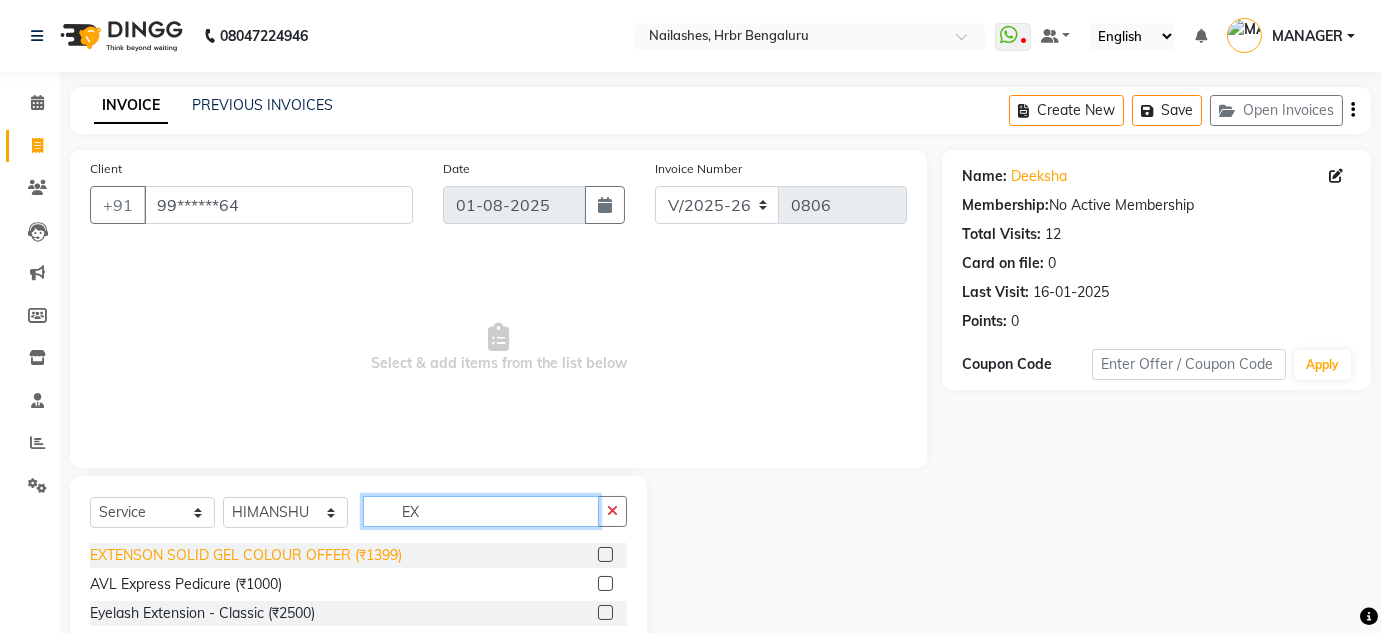 type on "EX" 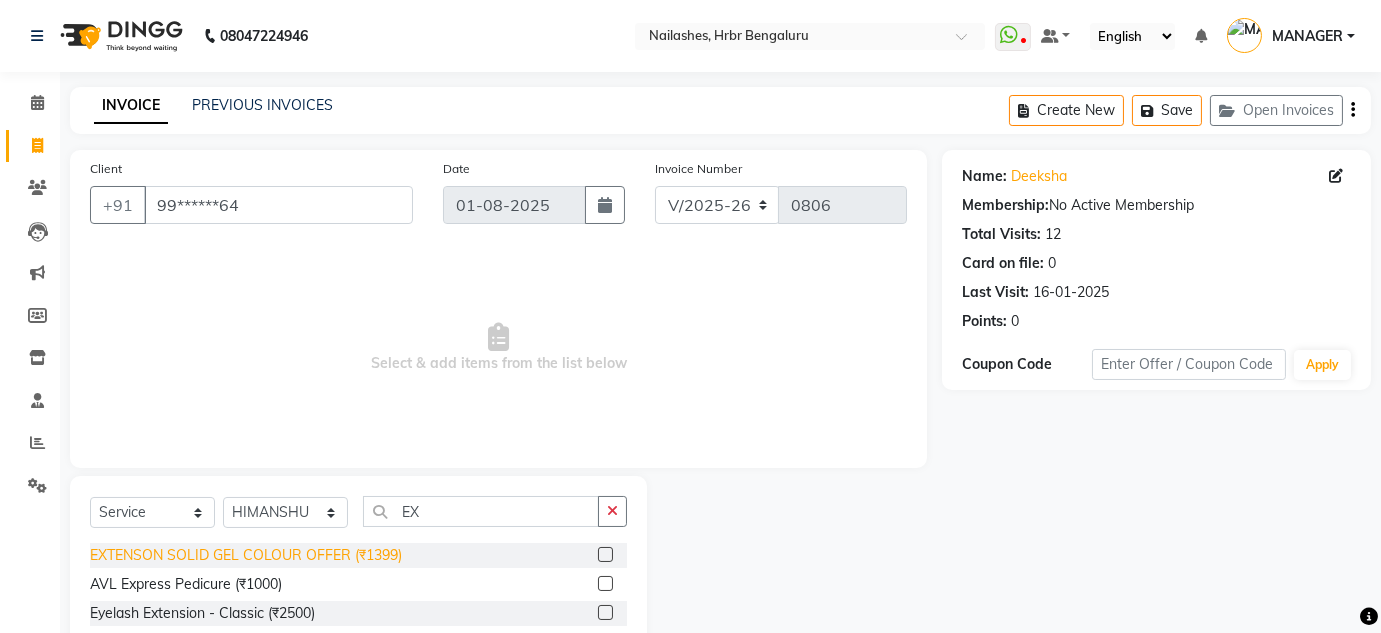 click on "EXTENSON SOLID GEL COLOUR OFFER (₹1399)" 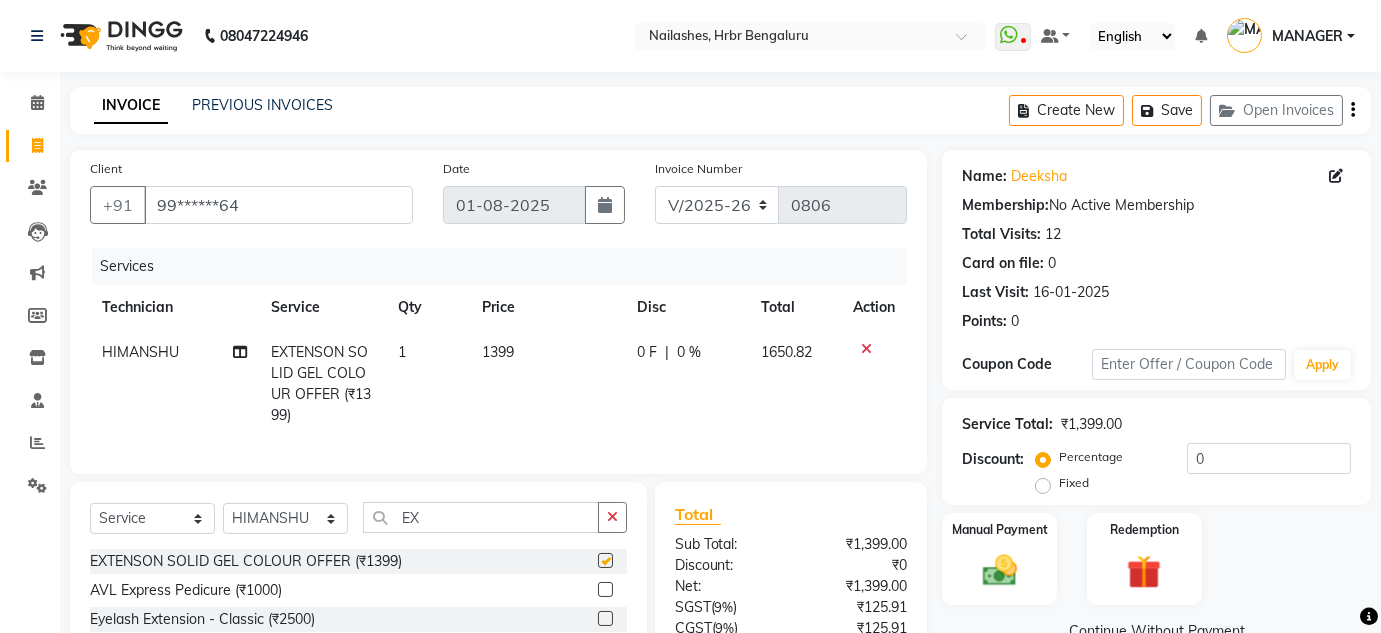 checkbox on "false" 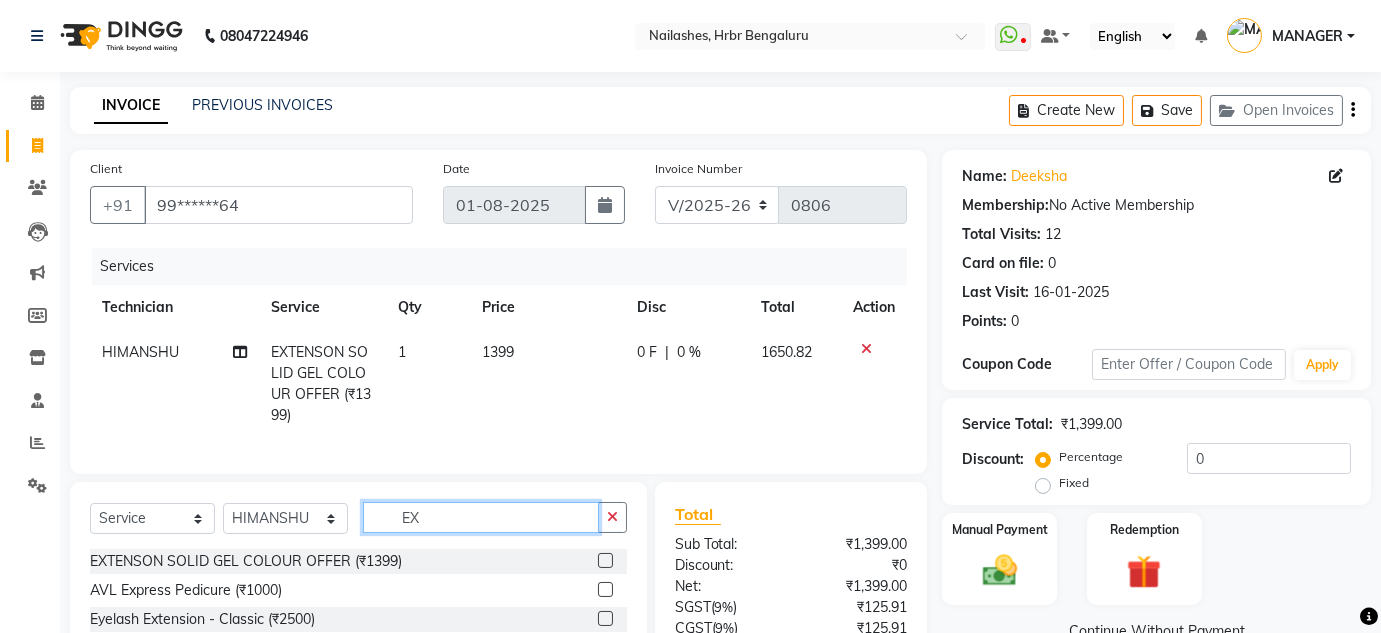 type on "E" 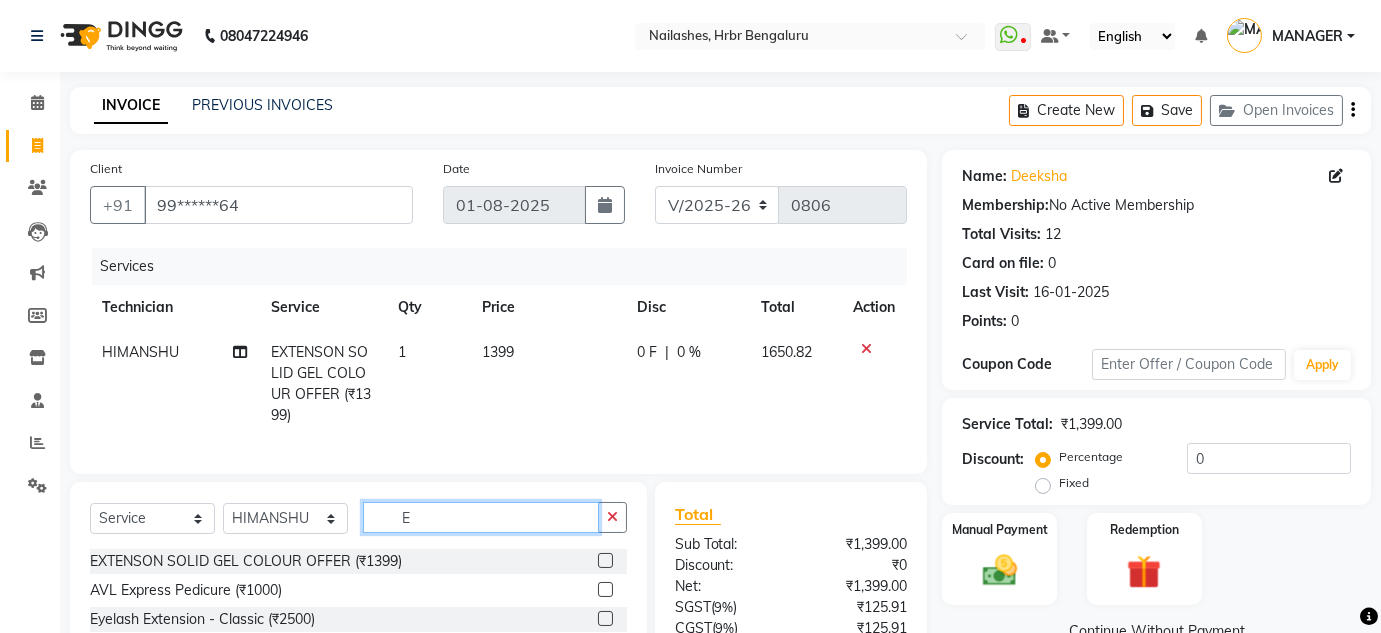 click on "E" 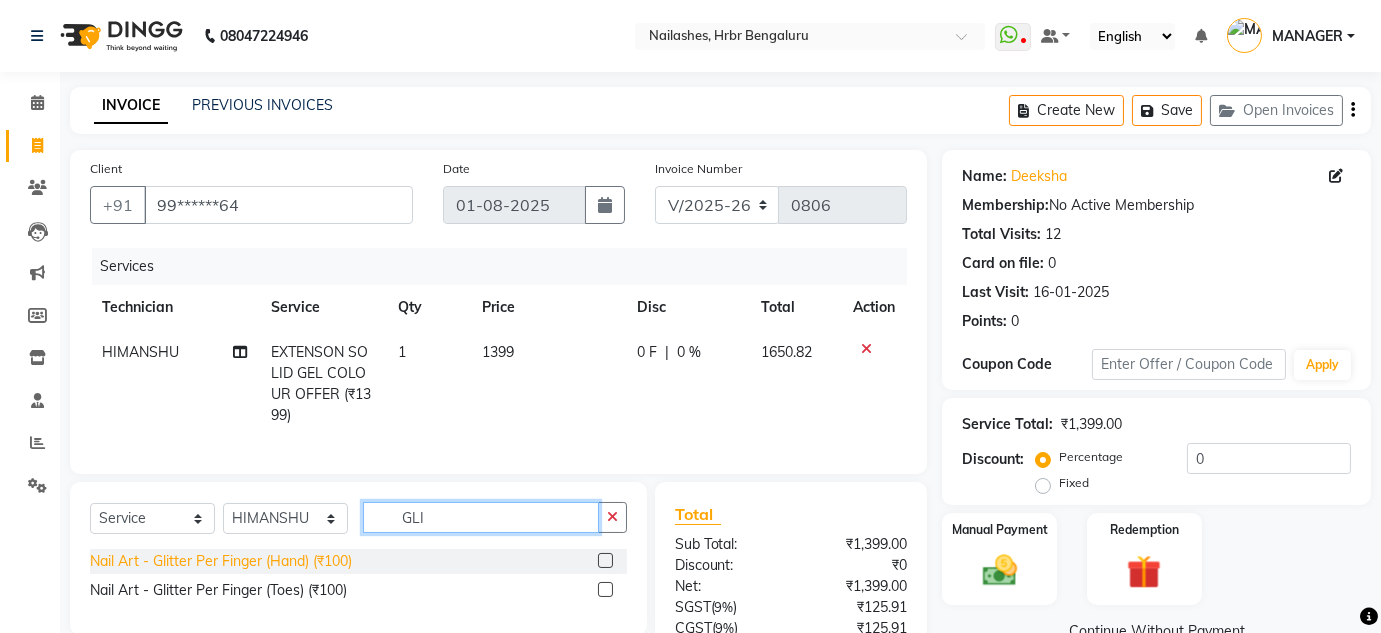 type on "GLI" 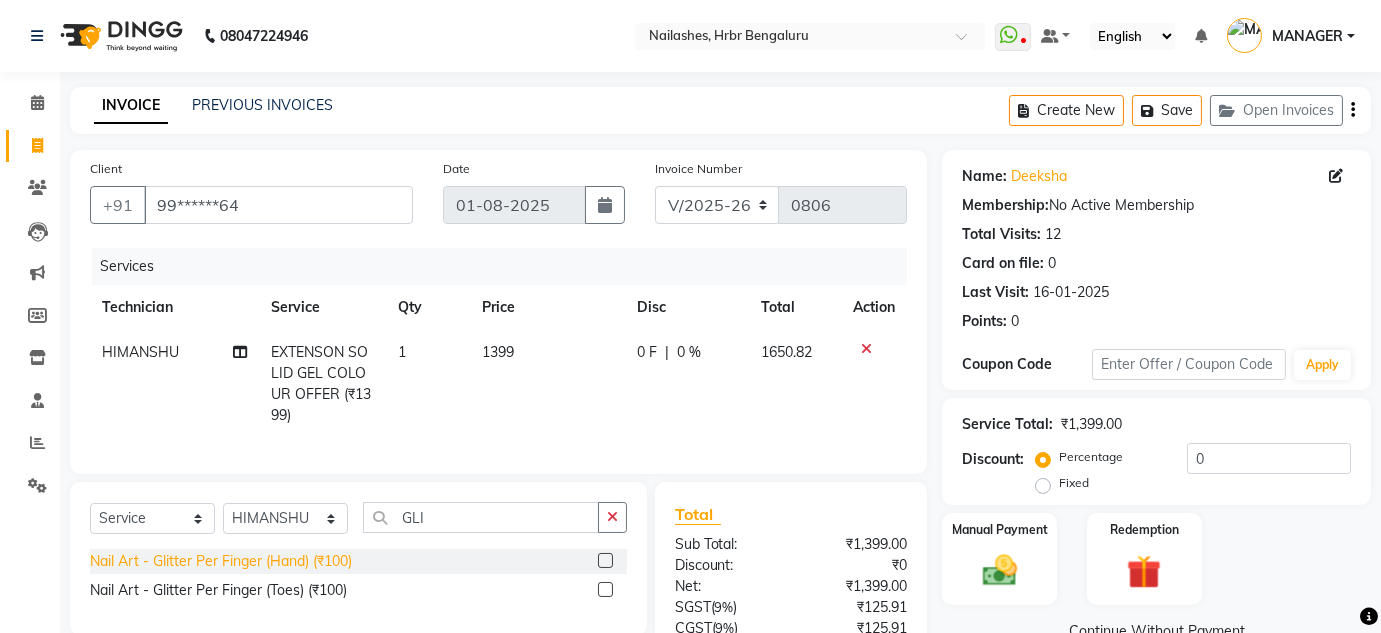 click on "Nail Art - Glitter Per Finger (Hand) (₹100)" 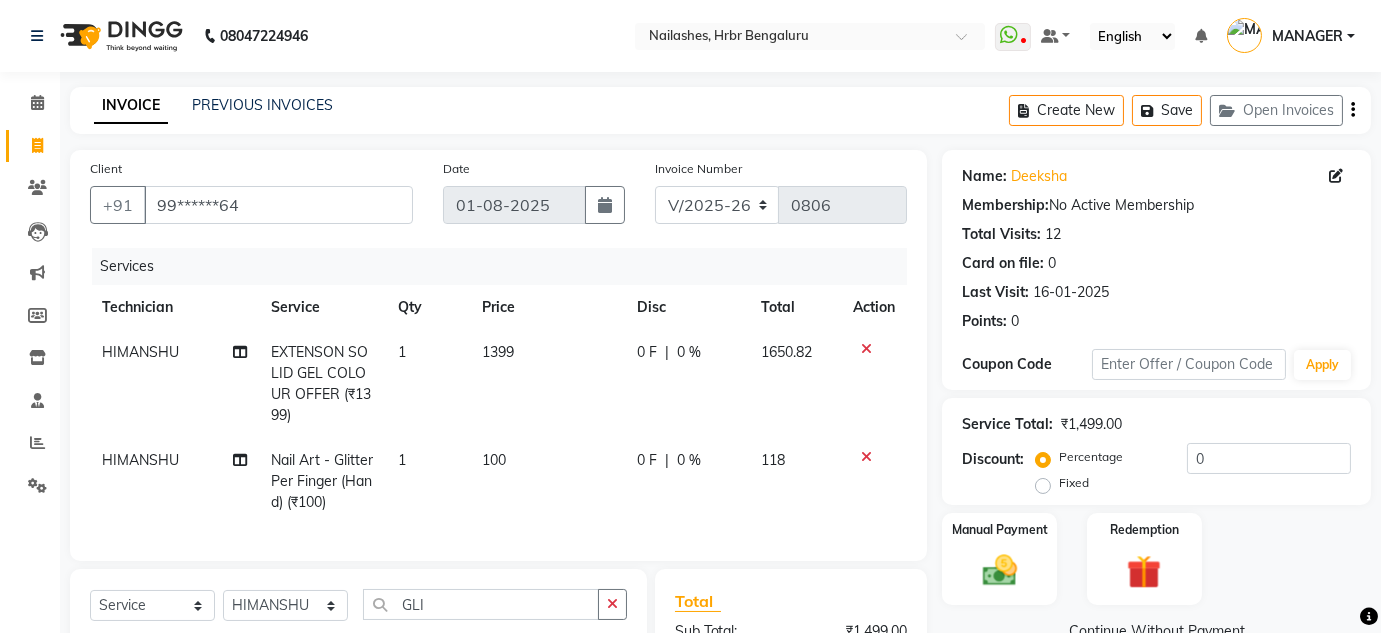 scroll, scrollTop: 150, scrollLeft: 0, axis: vertical 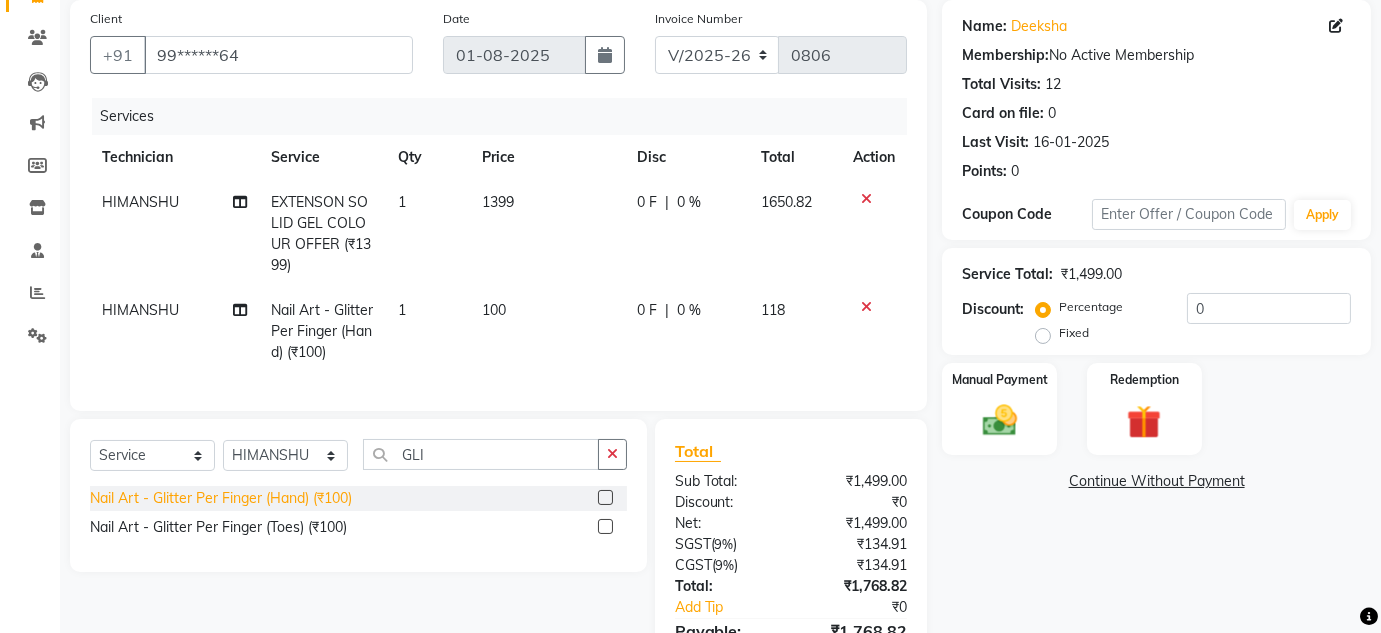 click on "Nail Art - Glitter Per Finger (Hand) (₹100)" 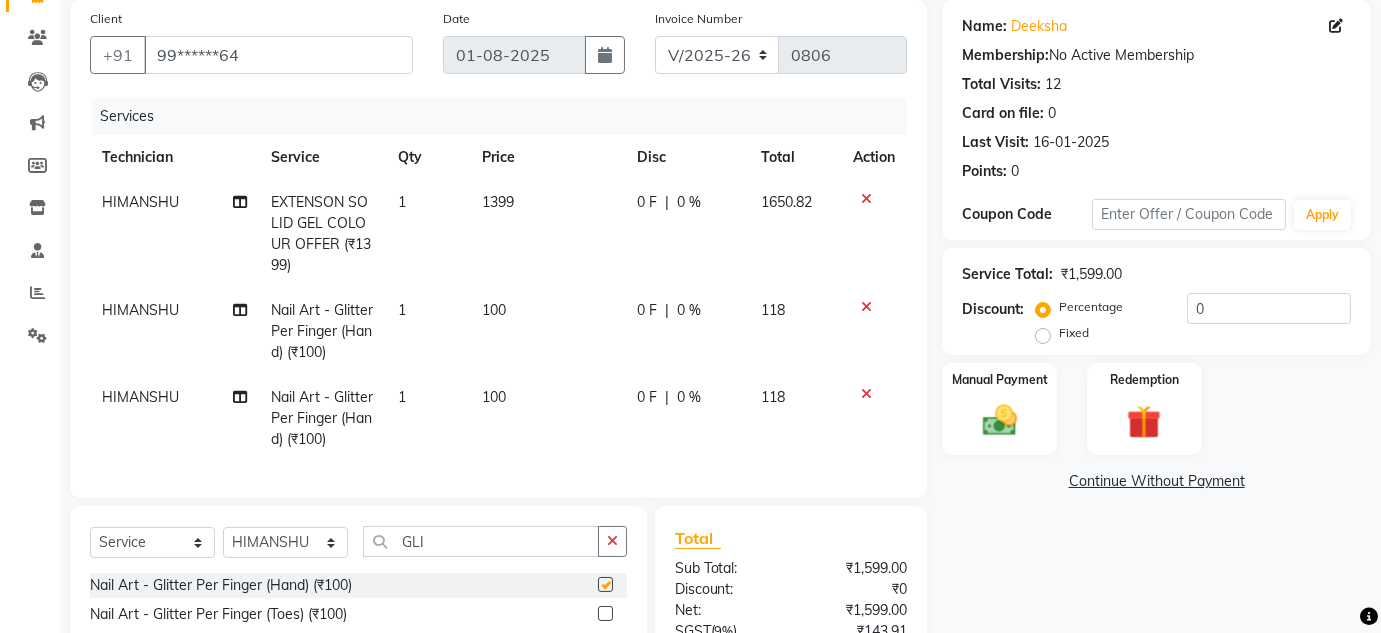 checkbox on "false" 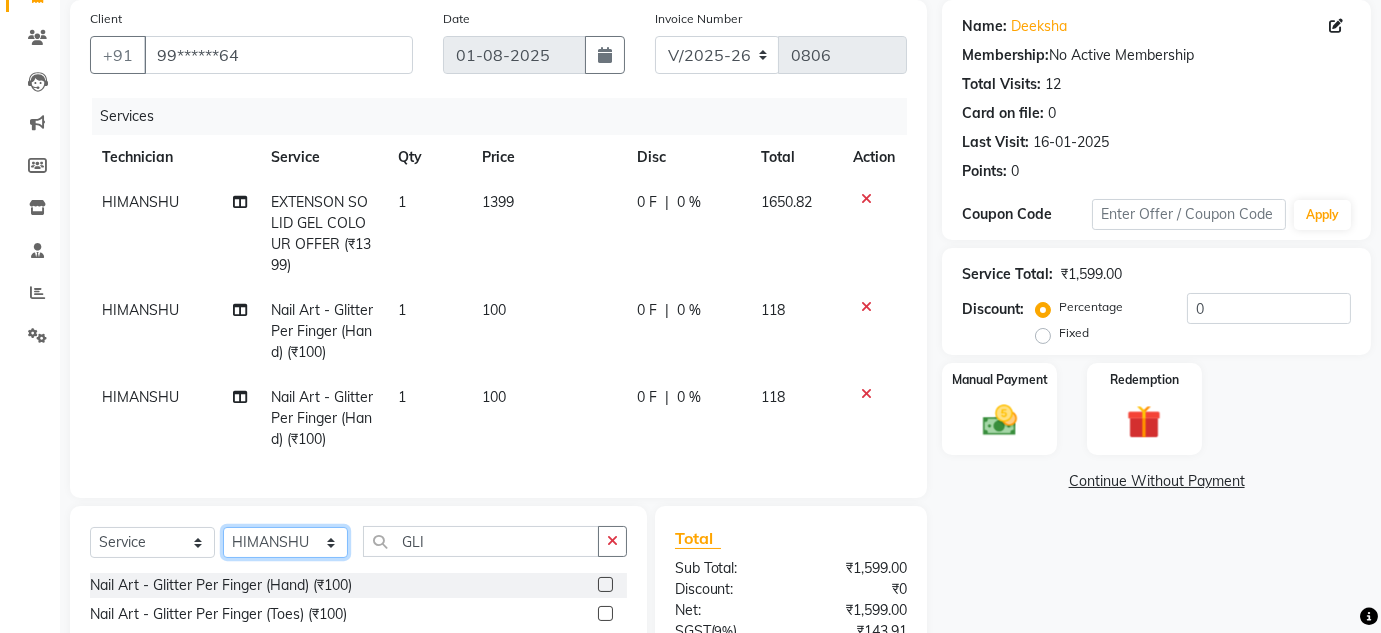 click on "Select Technician DEVI HIMANSHU KEVIN MANAGER RADIKA RITESH" 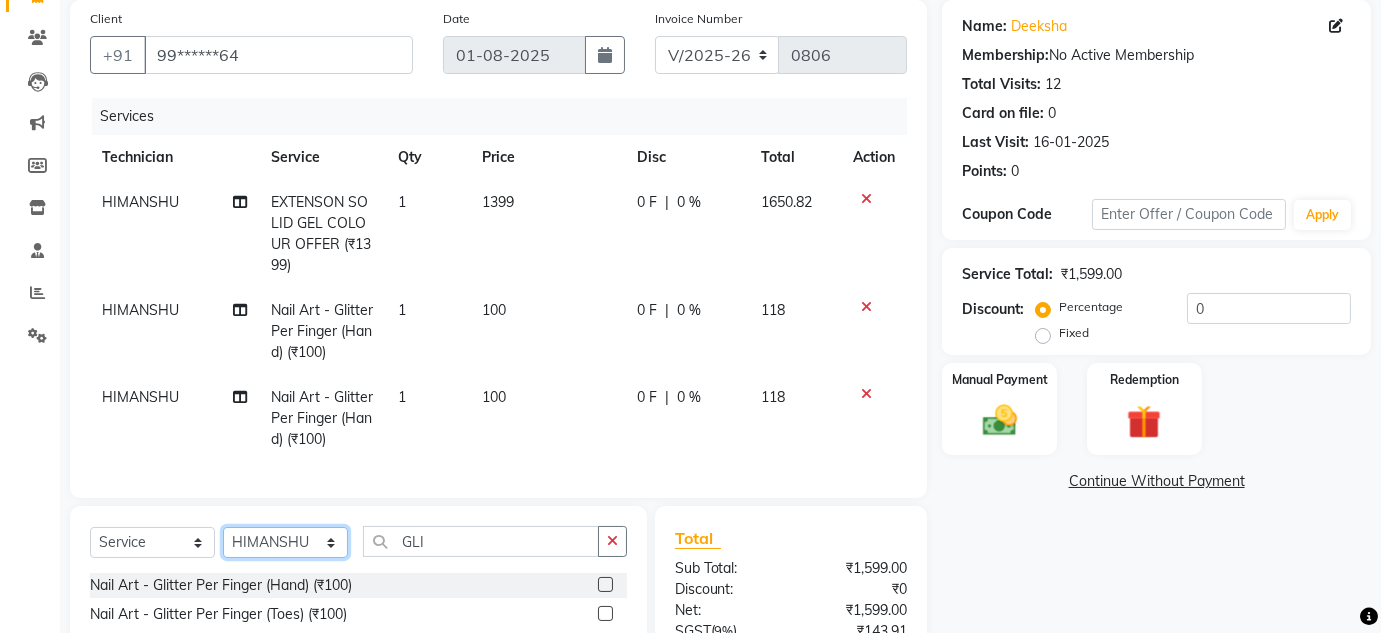 select on "77431" 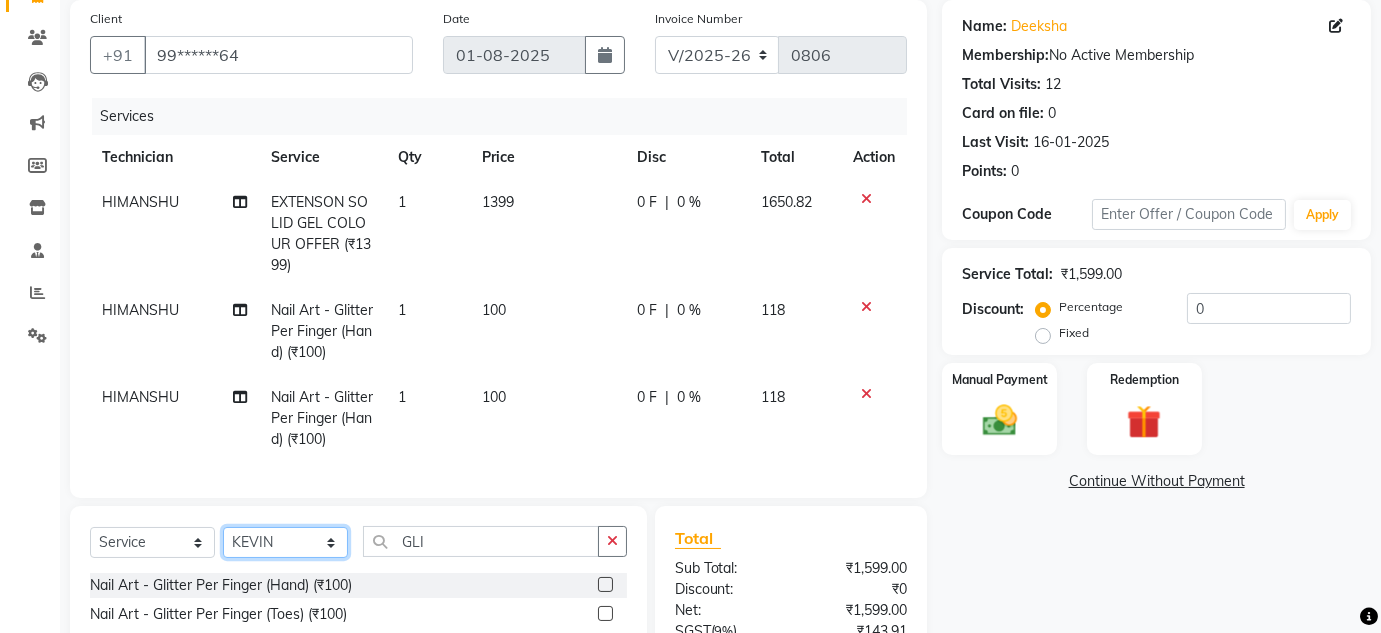 click on "Select Technician DEVI HIMANSHU KEVIN MANAGER RADIKA RITESH" 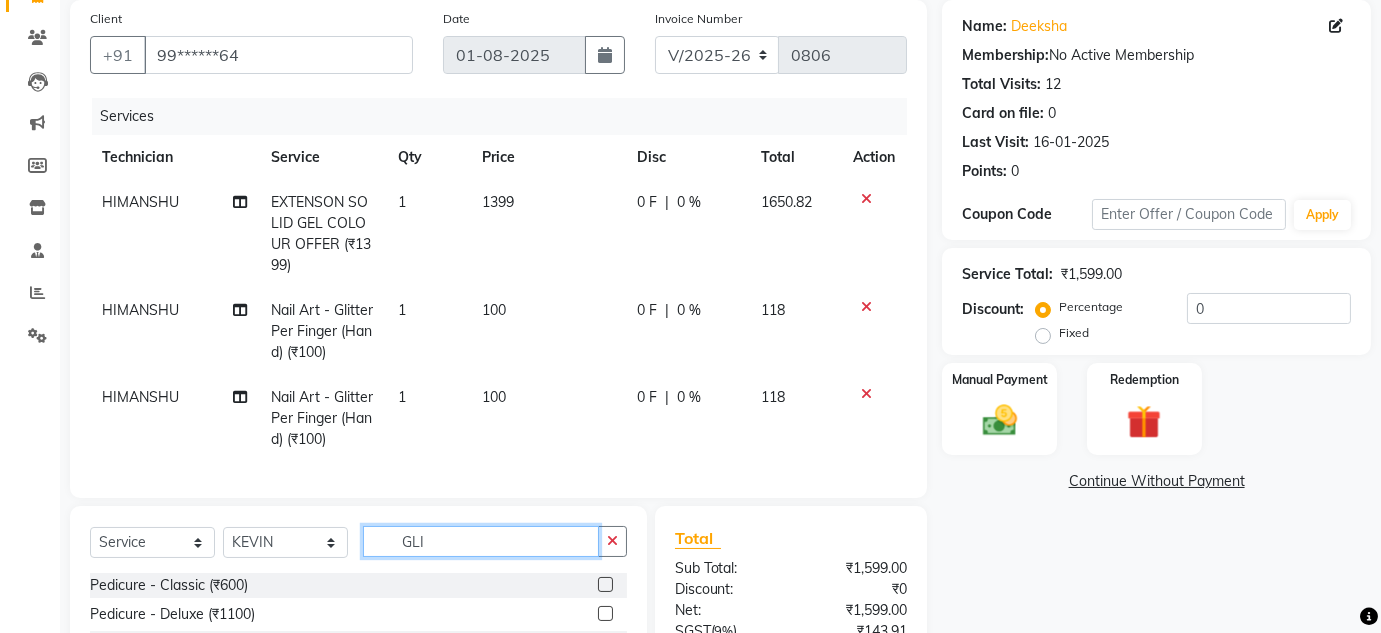 click on "GLI" 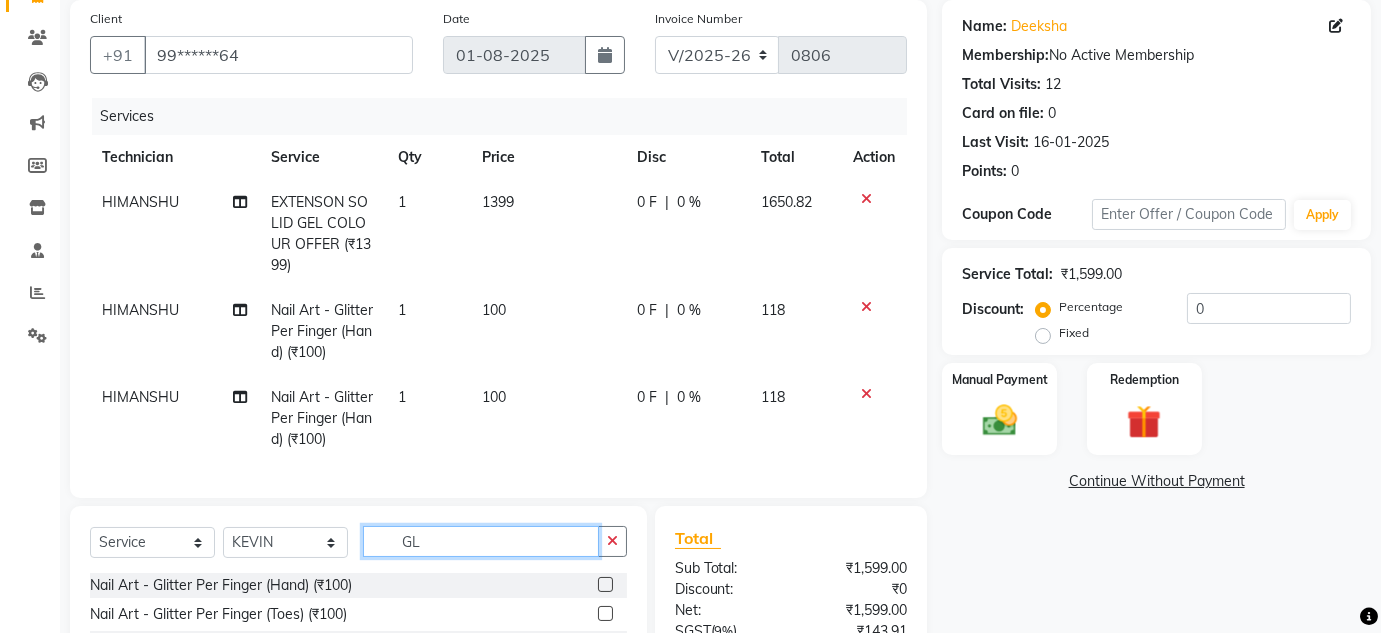 type on "G" 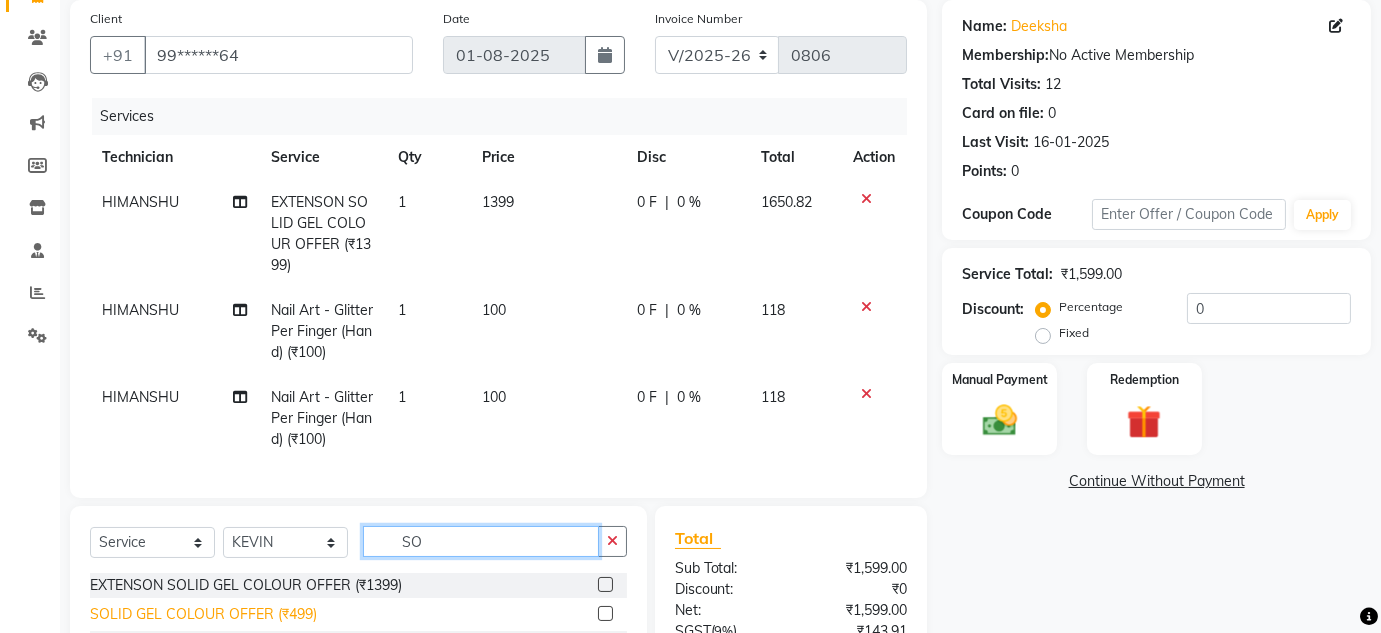 type on "SO" 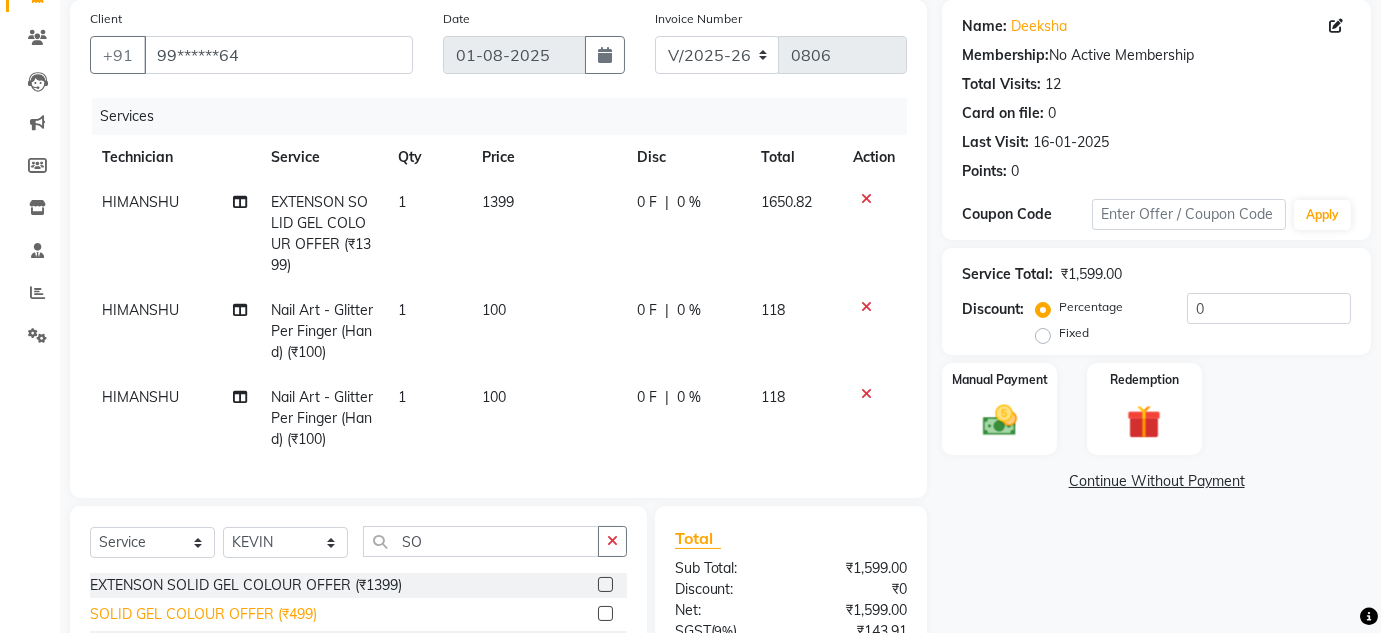 click on "SOLID GEL COLOUR OFFER (₹499)" 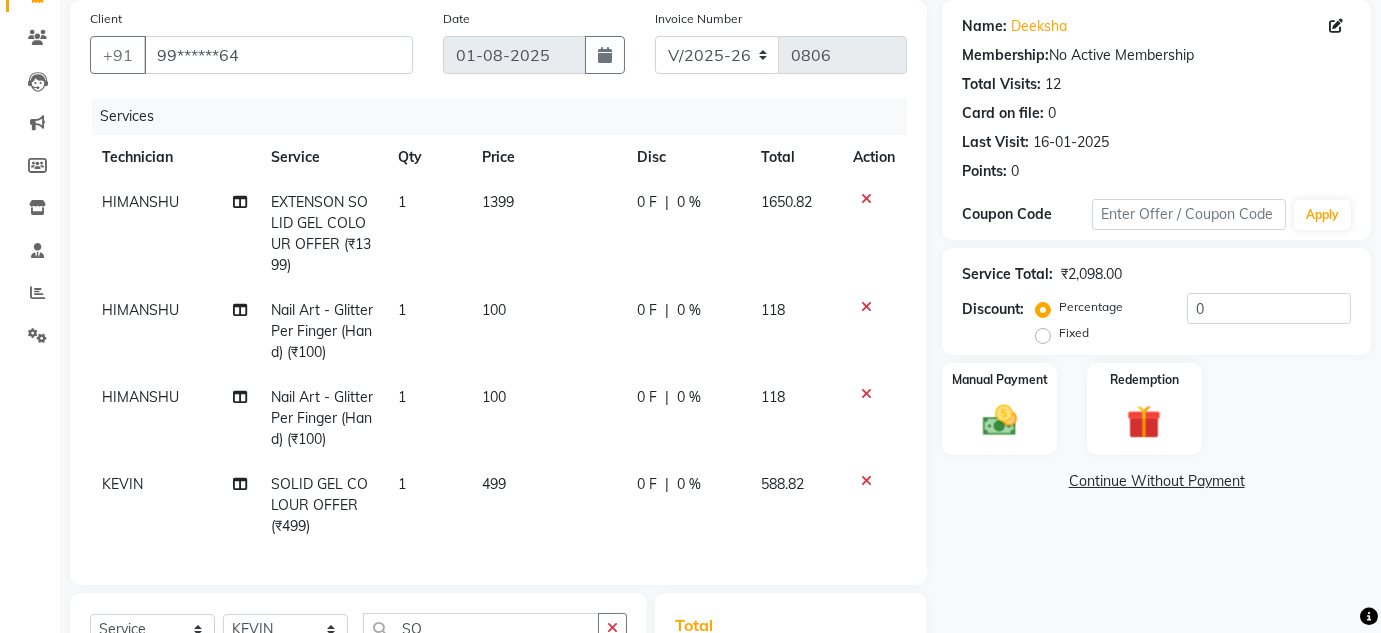 checkbox on "false" 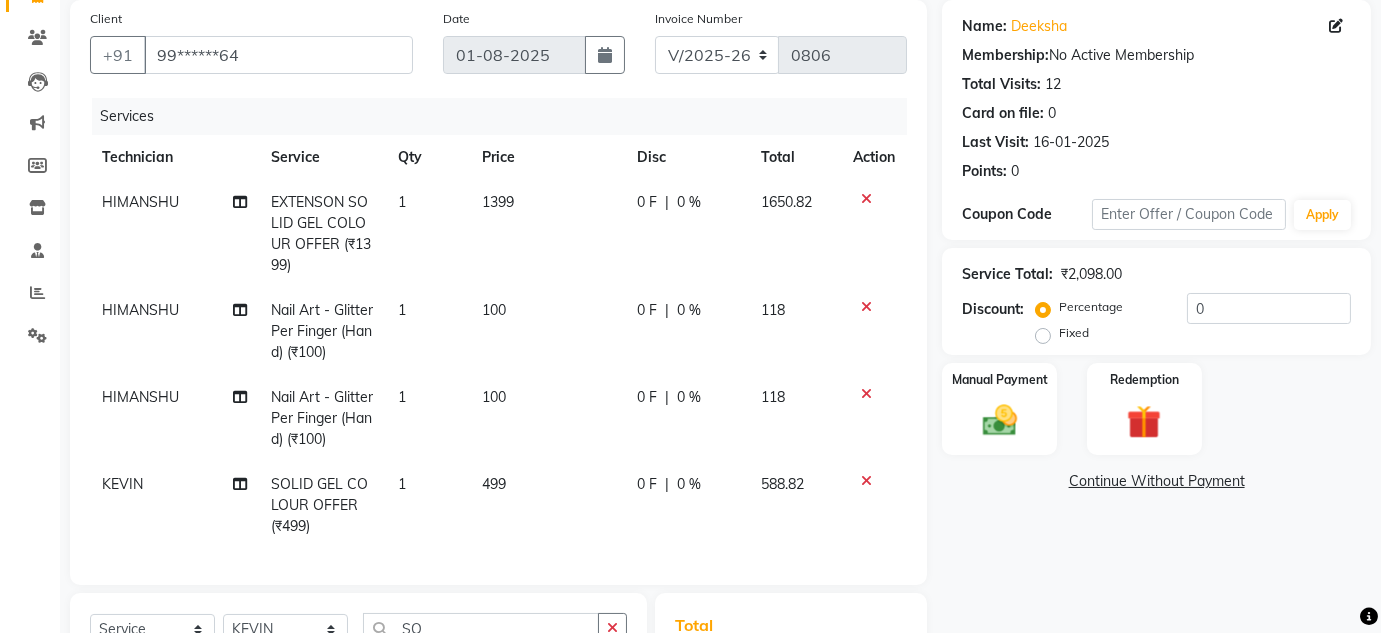 scroll, scrollTop: 416, scrollLeft: 0, axis: vertical 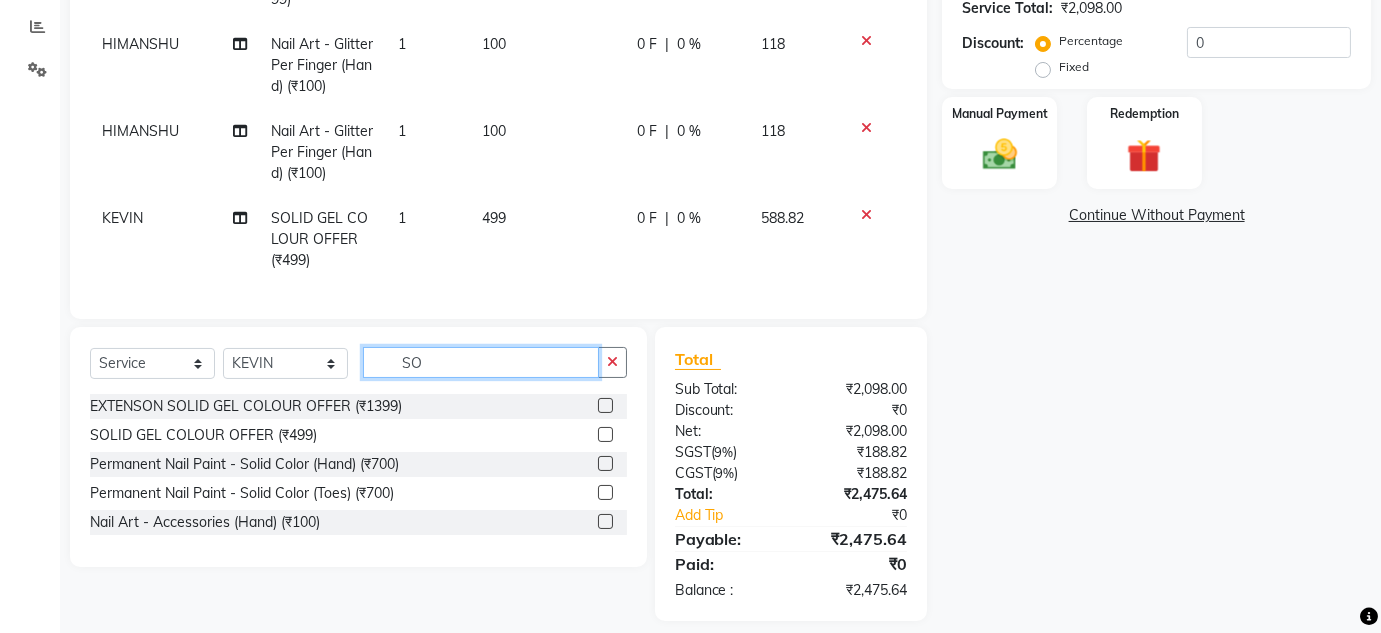 click on "SO" 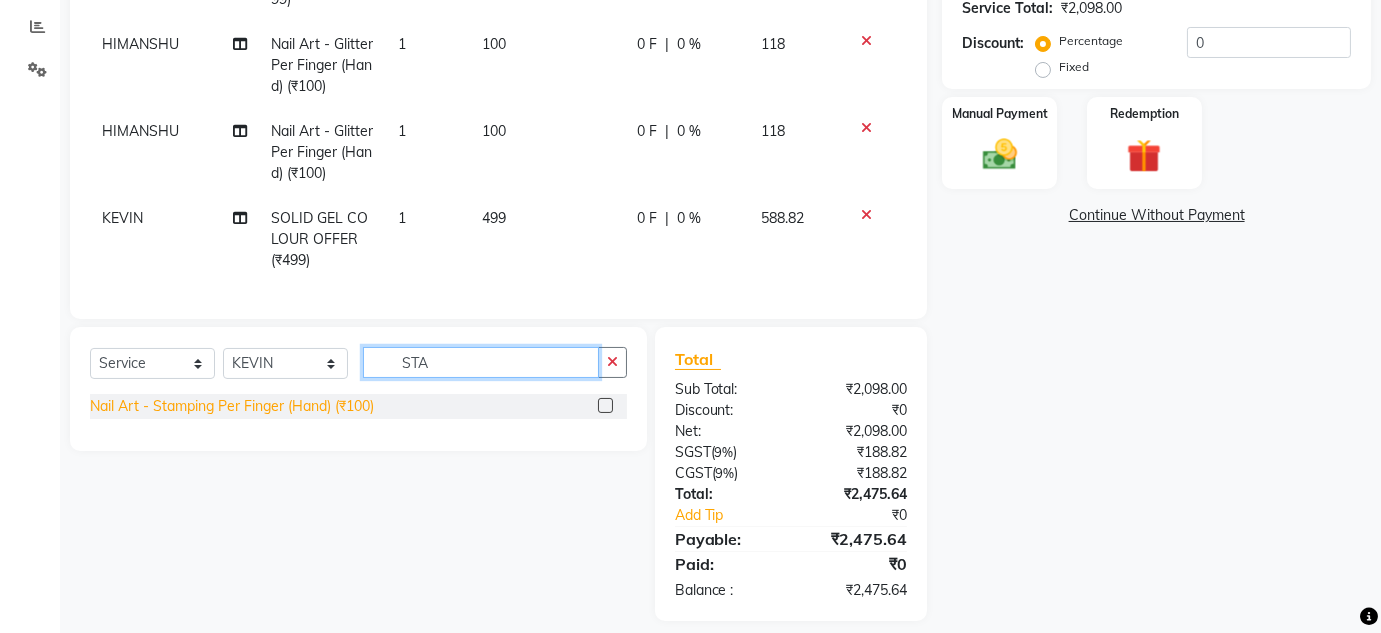 type on "STA" 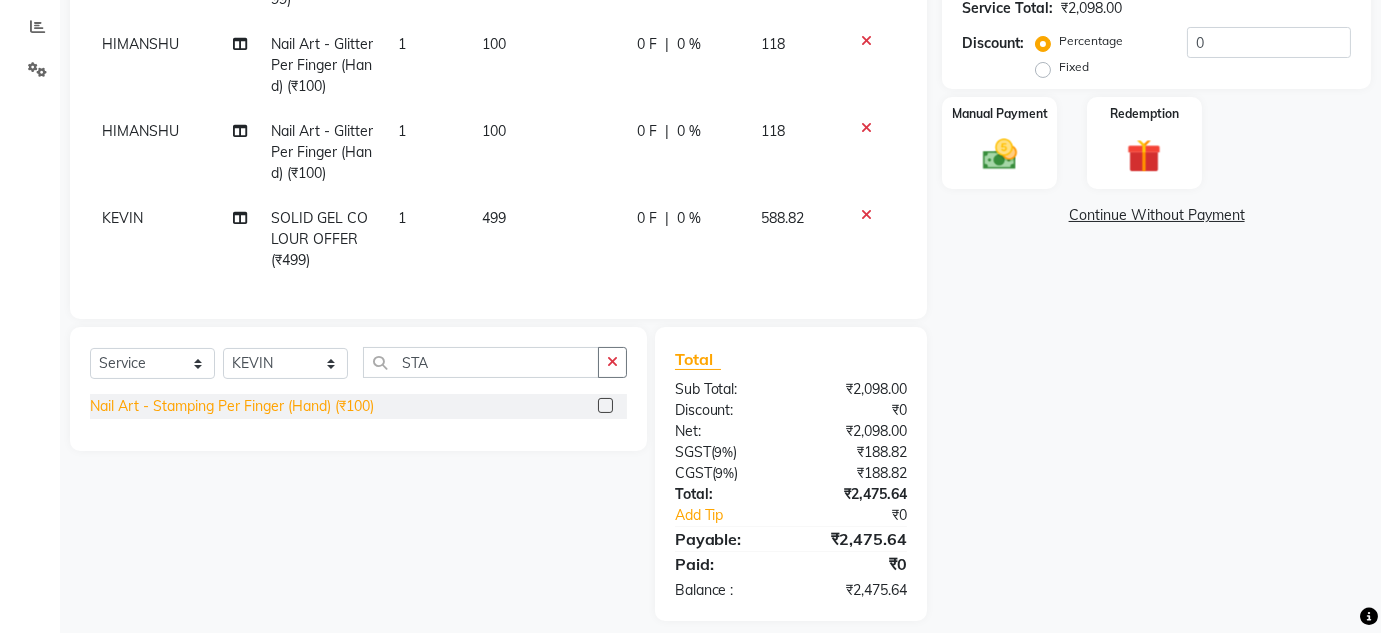 click on "Nail Art - Stamping Per Finger (Hand) (₹100)" 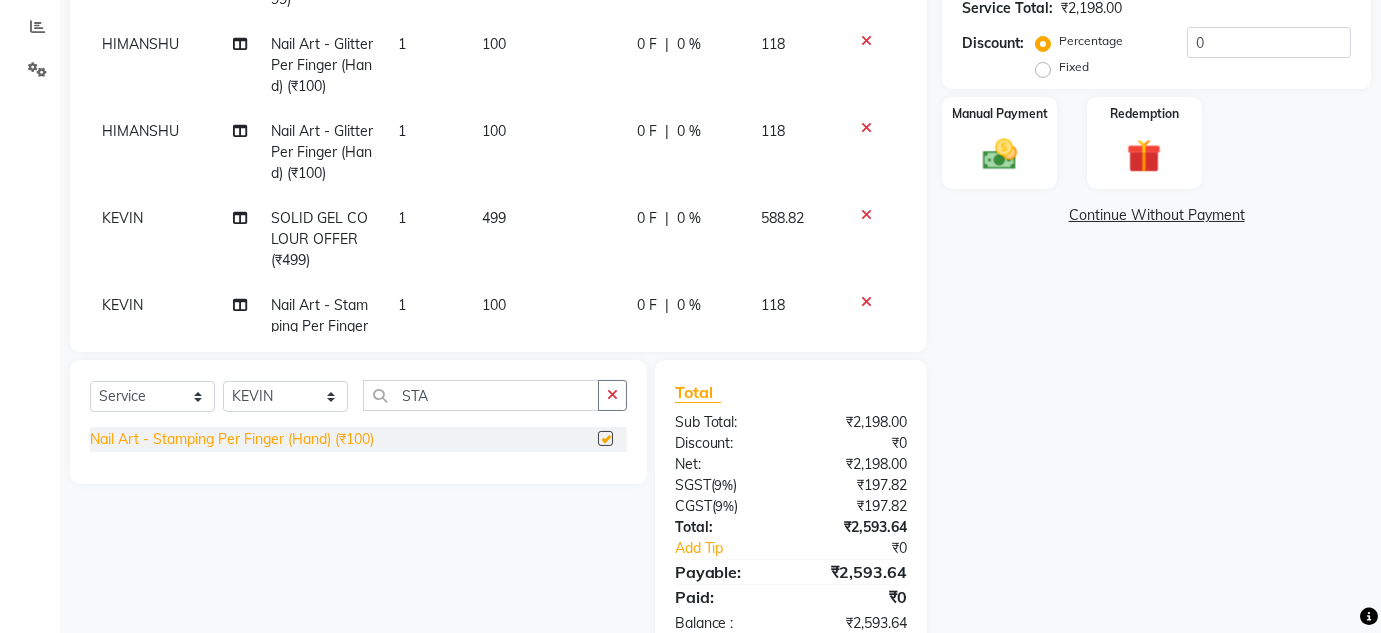 checkbox on "false" 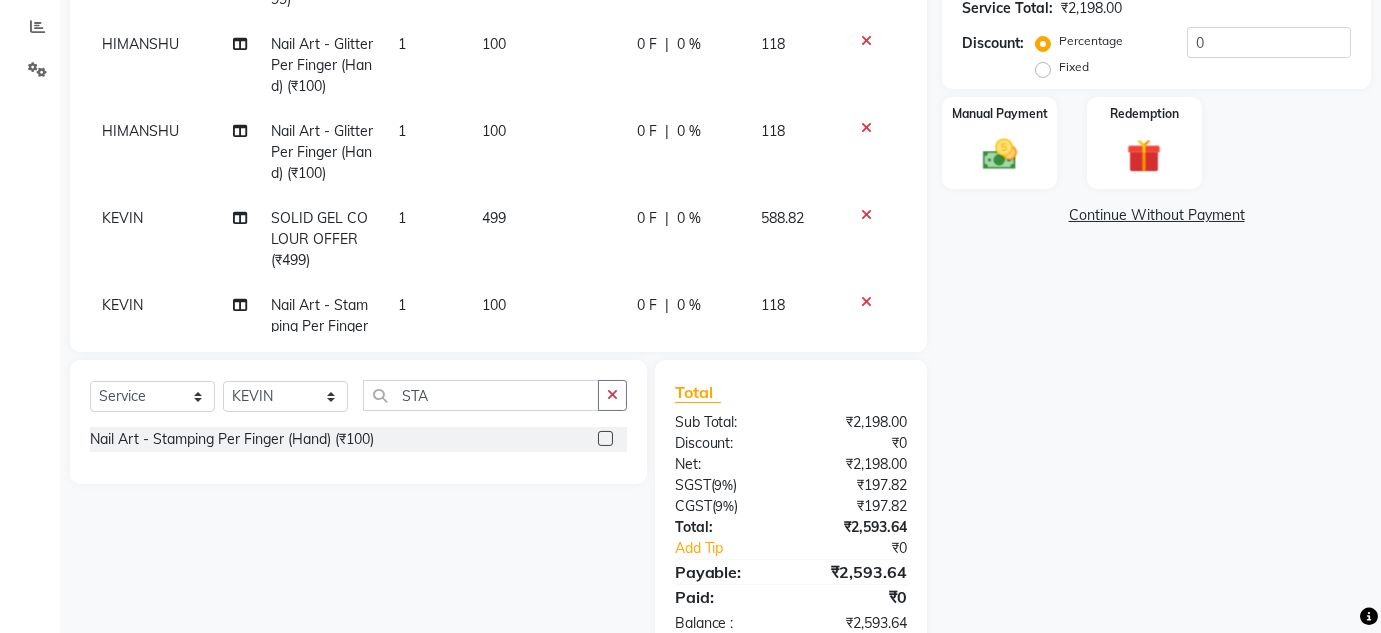 click on "1" 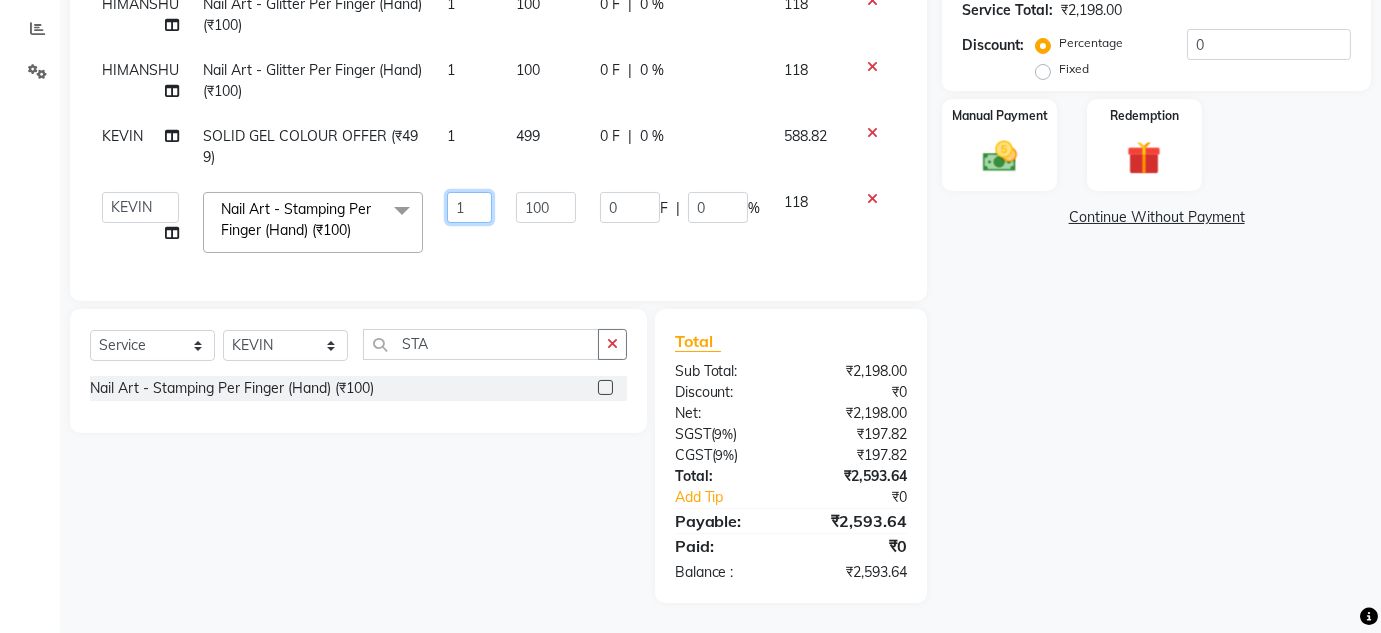 click on "1" 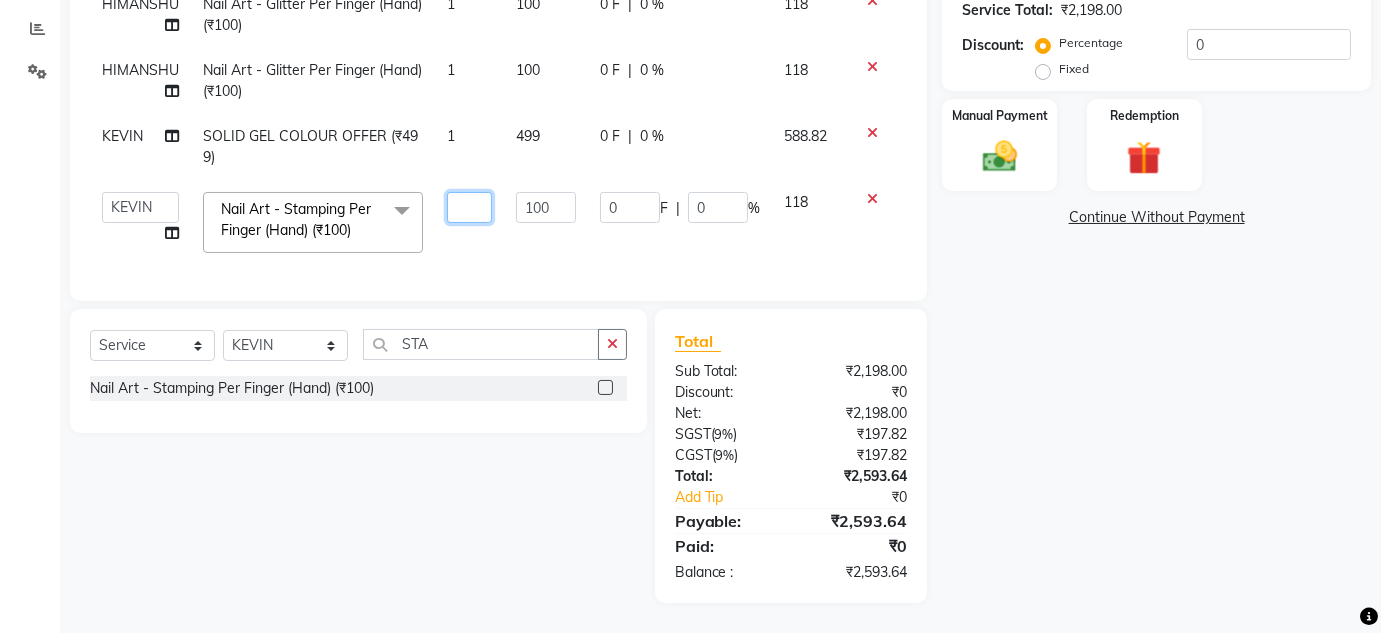 type on "4" 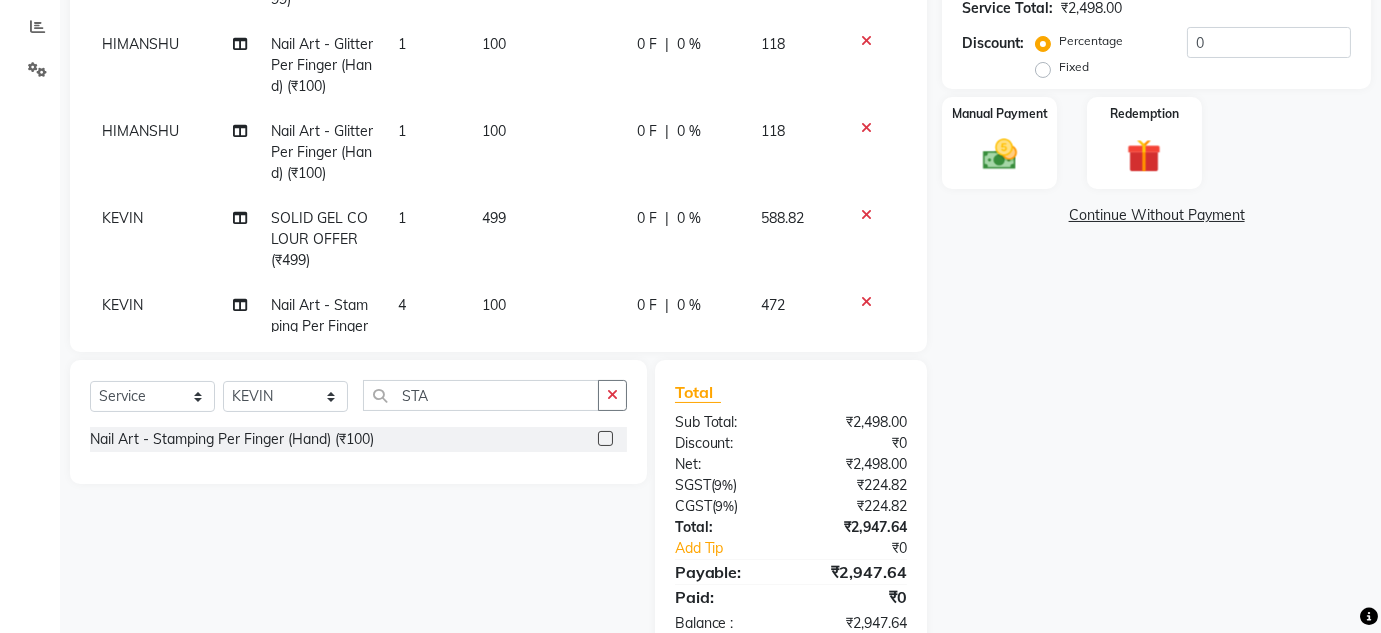 click on "HIMANSHU EXTENSON SOLID GEL COLOUR OFFER (₹1399) 1 1399 0 F | 0 % 1650.82 HIMANSHU Nail Art - Glitter Per Finger (Hand) (₹100) 1 100 0 F | 0 % 118 HIMANSHU Nail Art - Glitter Per Finger (Hand) (₹100) 1 100 0 F | 0 % 118 KEVIN SOLID GEL COLOUR OFFER (₹499) 1 499 0 F | 0 % 588.82 KEVIN Nail Art - Stamping Per Finger (Hand) (₹100) 4 100 0 F | 0 % 472" 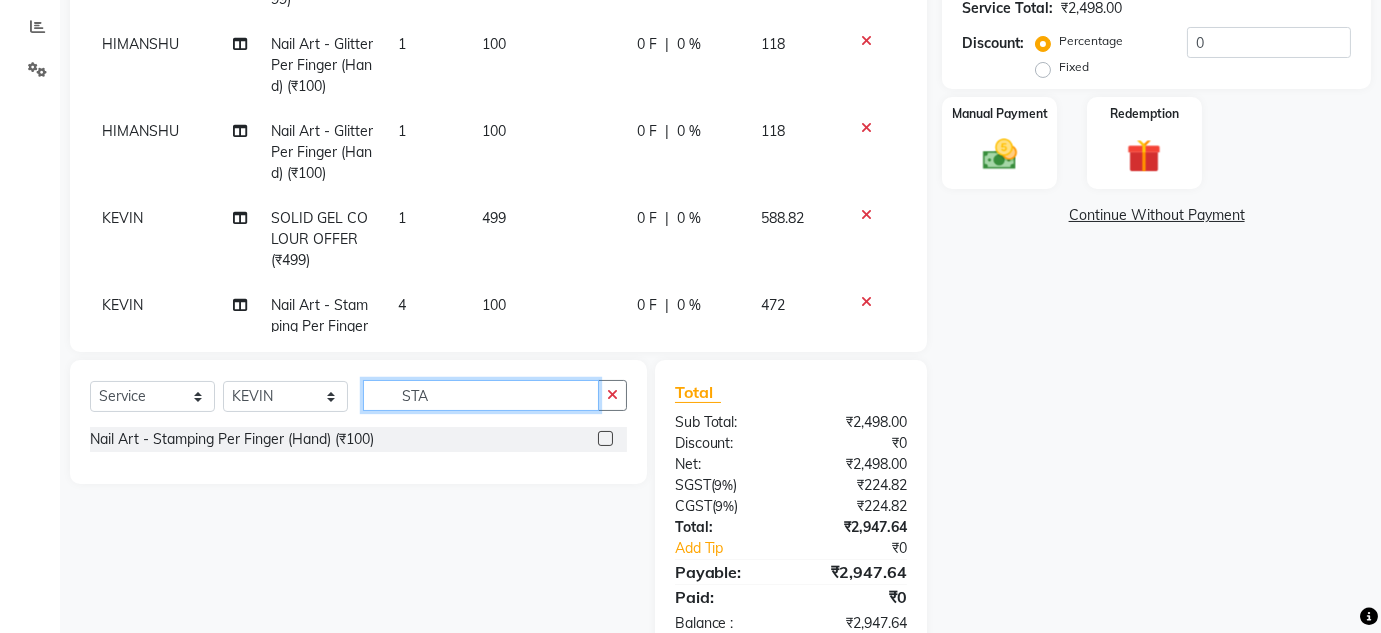 click on "STA" 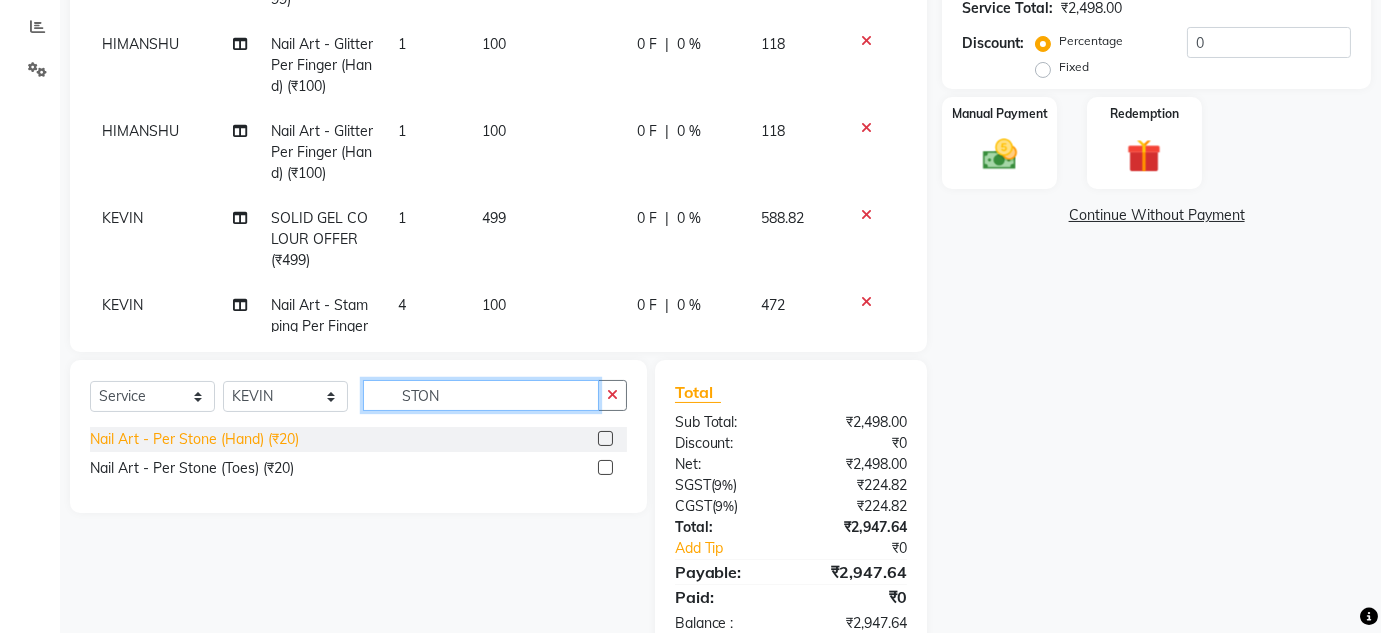 type on "STON" 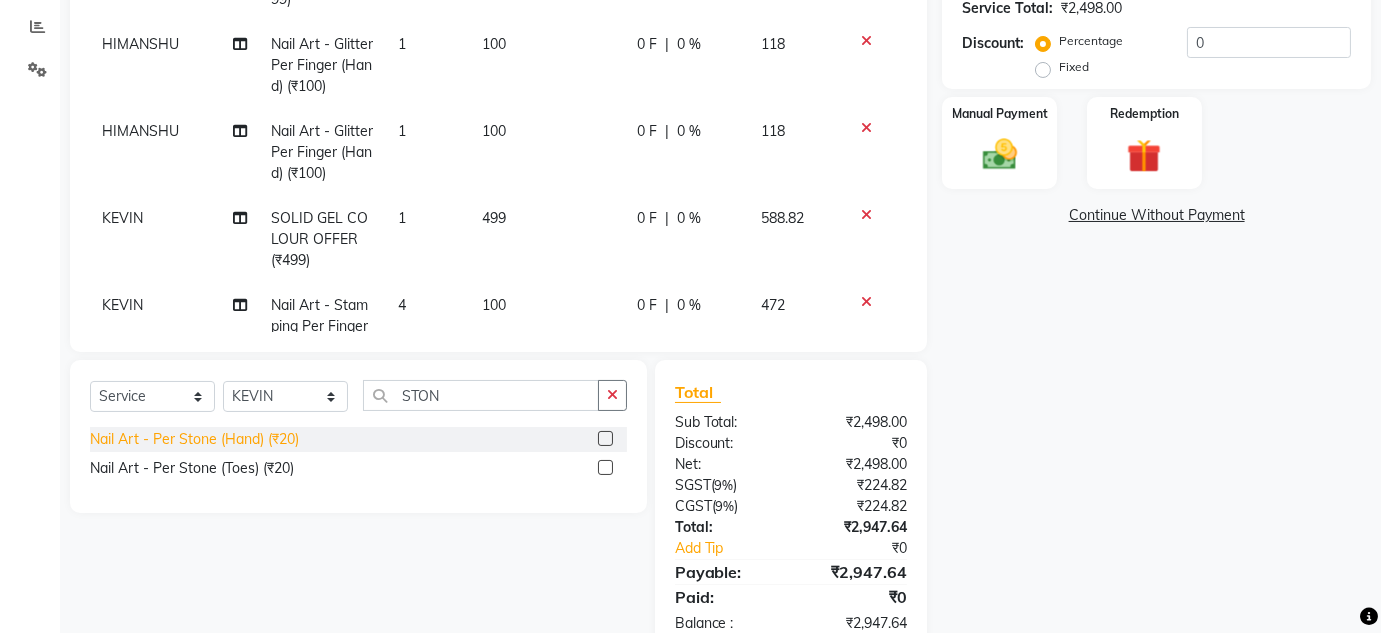 click on "Nail Art - Per Stone (Hand) (₹20)" 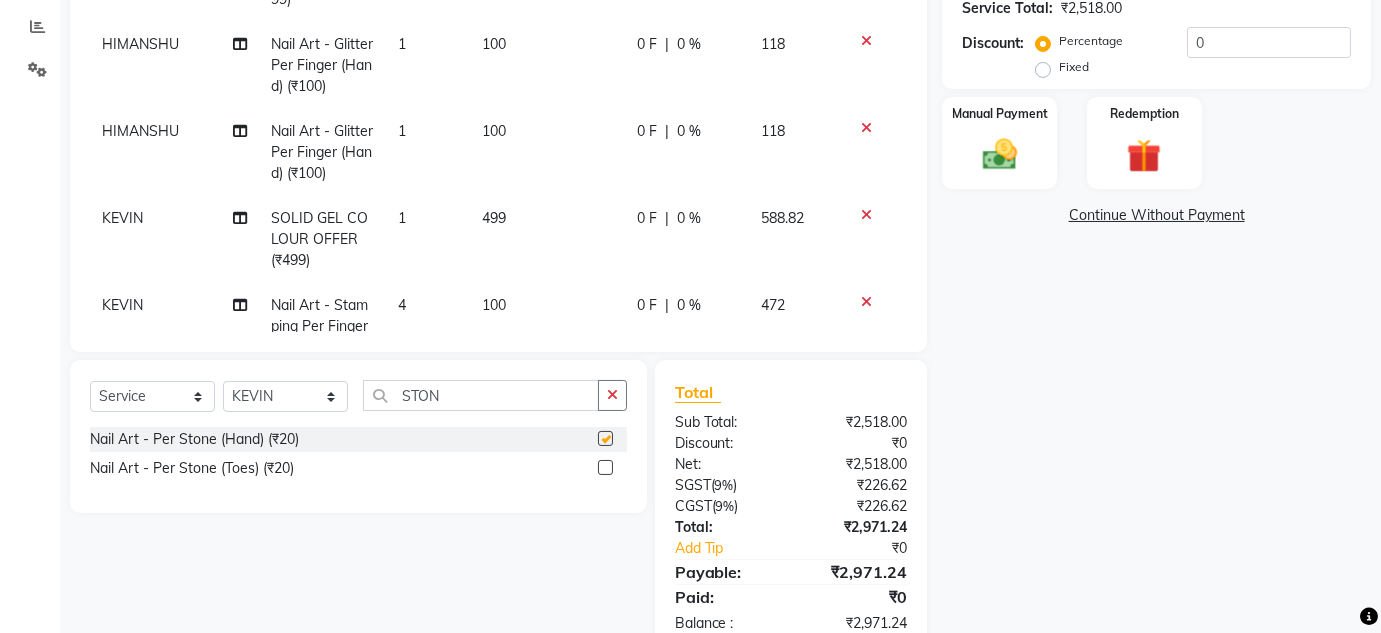 checkbox on "false" 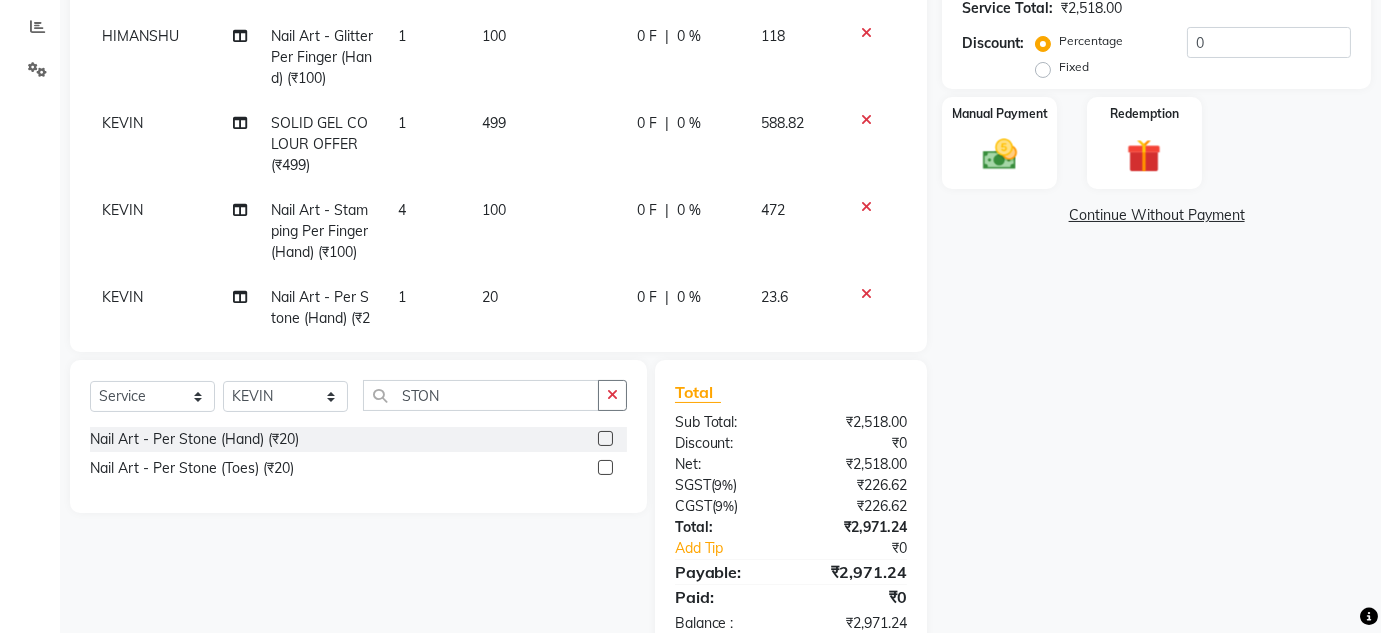 scroll, scrollTop: 103, scrollLeft: 0, axis: vertical 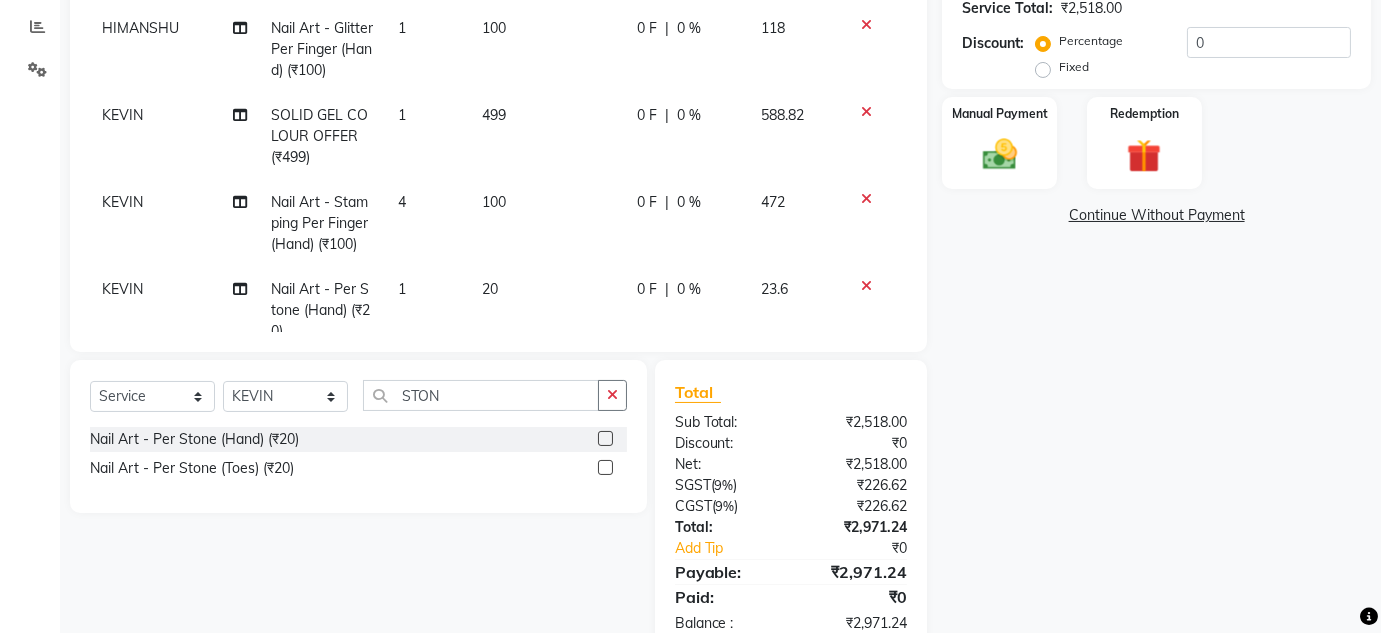 click on "1" 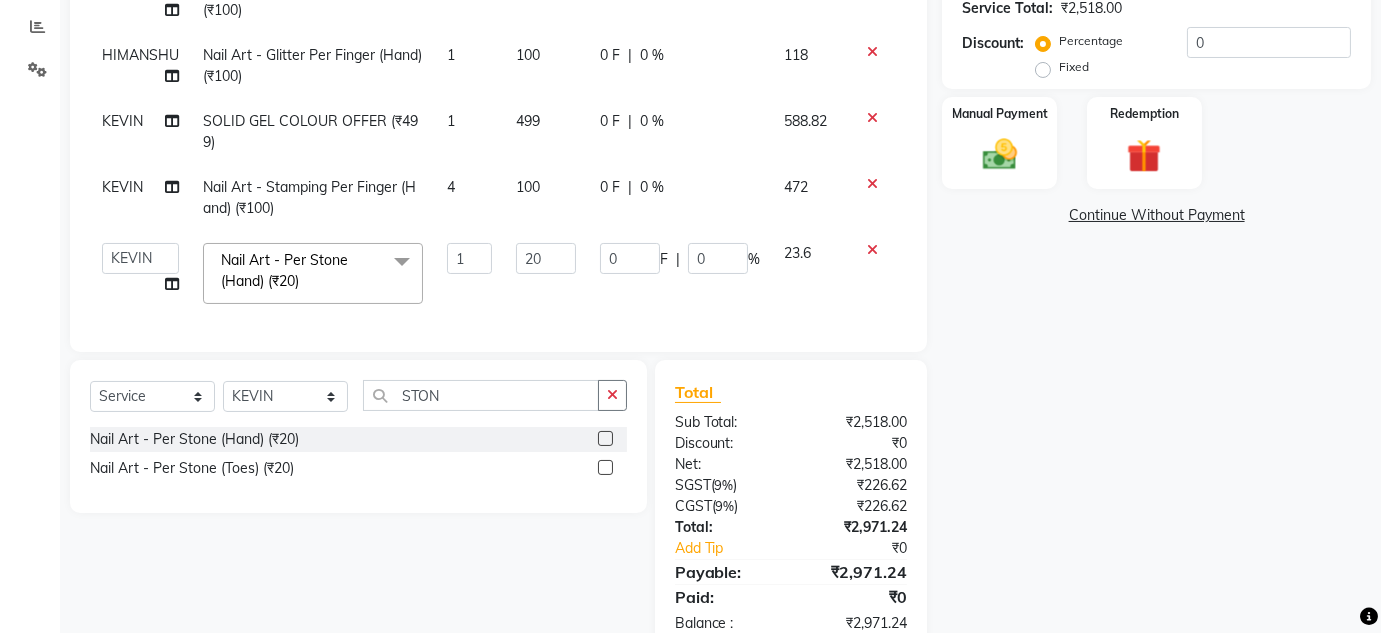 scroll, scrollTop: 25, scrollLeft: 0, axis: vertical 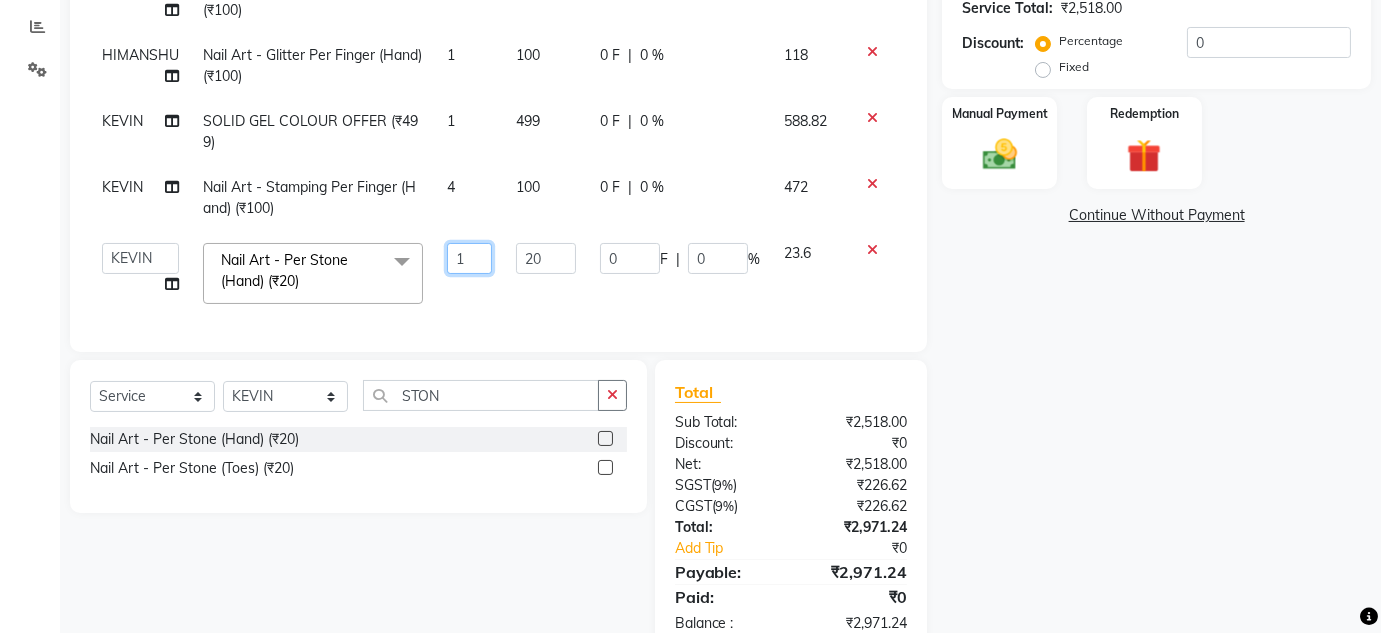 click on "1" 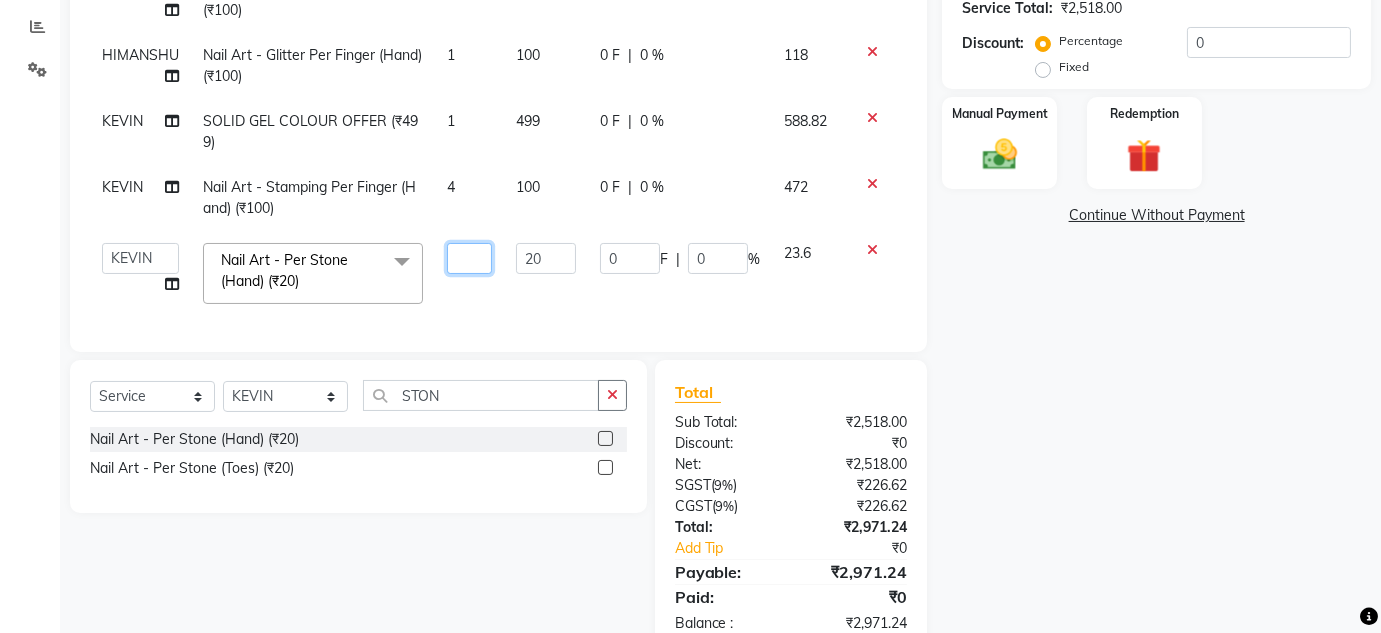 type on "8" 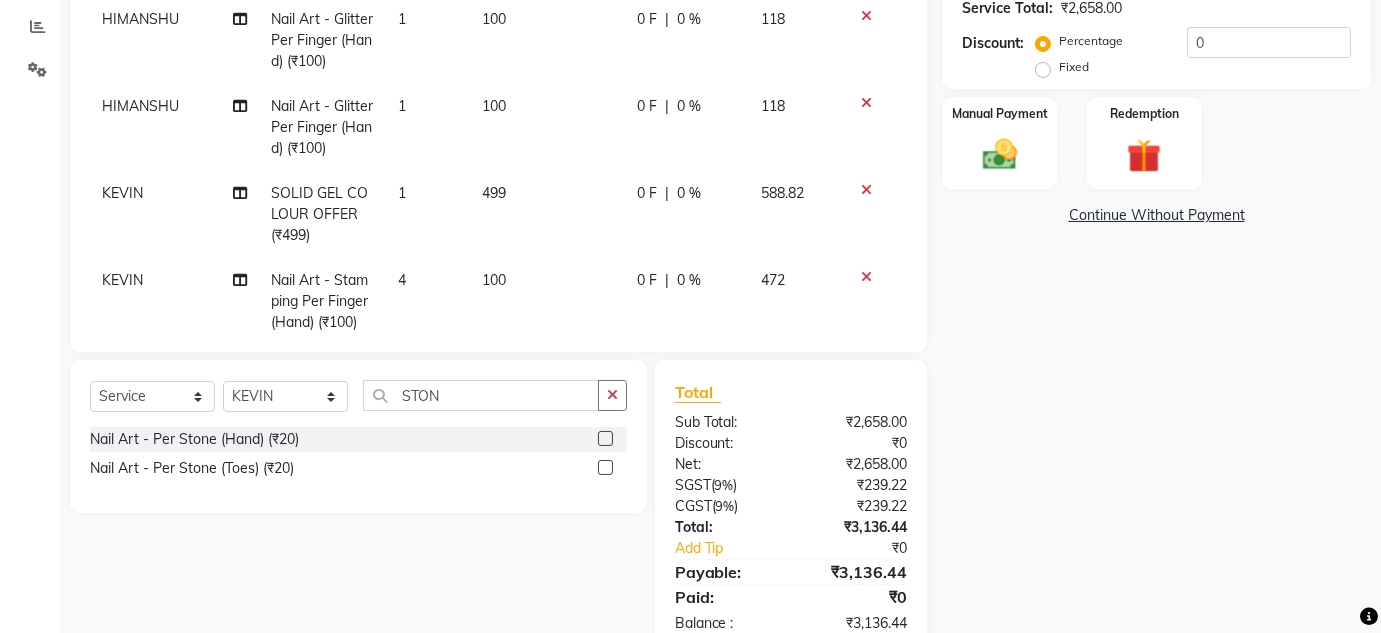 click on "HIMANSHU EXTENSON SOLID GEL COLOUR OFFER (₹1399) 1 1399 0 F | 0 % 1650.82 HIMANSHU Nail Art - Glitter Per Finger (Hand) (₹100) 1 100 0 F | 0 % 118 HIMANSHU Nail Art - Glitter Per Finger (Hand) (₹100) 1 100 0 F | 0 % 118 KEVIN SOLID GEL COLOUR OFFER (₹499) 1 499 0 F | 0 % 588.82 KEVIN Nail Art - Stamping Per Finger (Hand) (₹100) 4 100 0 F | 0 % 472 KEVIN Nail Art - Per Stone (Hand) (₹20) 8 20 0 F | 0 % 188.8" 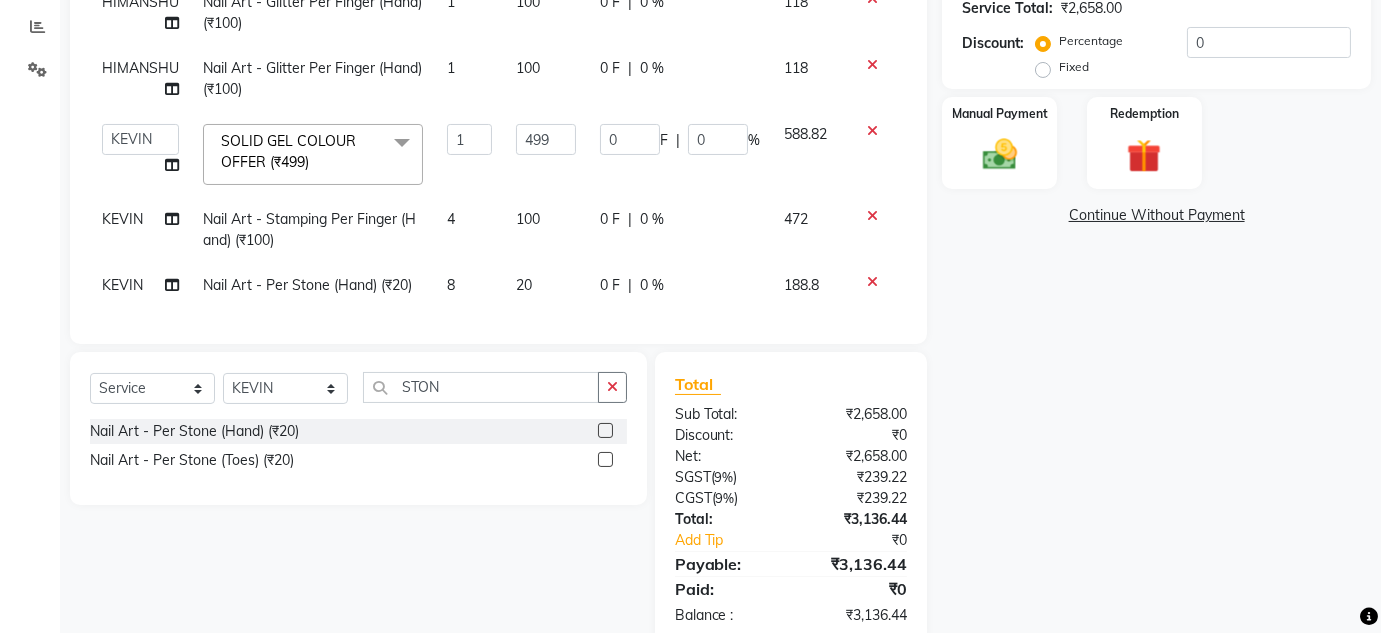 scroll, scrollTop: 4, scrollLeft: 0, axis: vertical 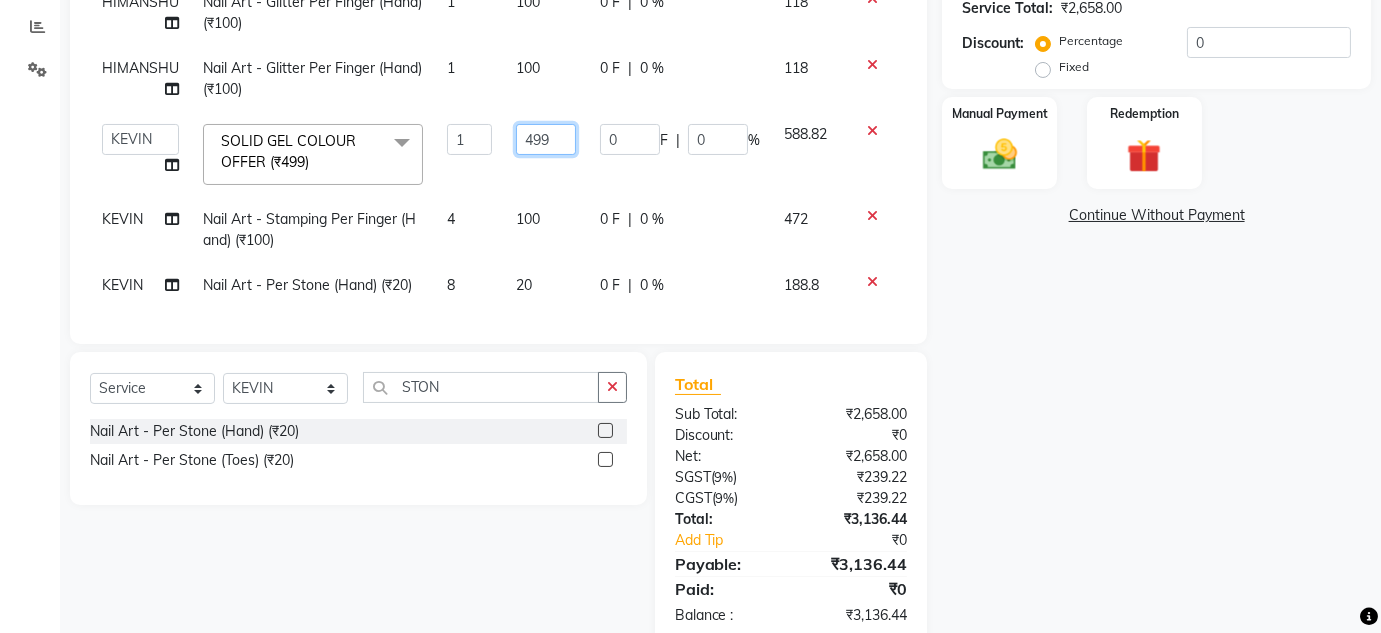 click on "499" 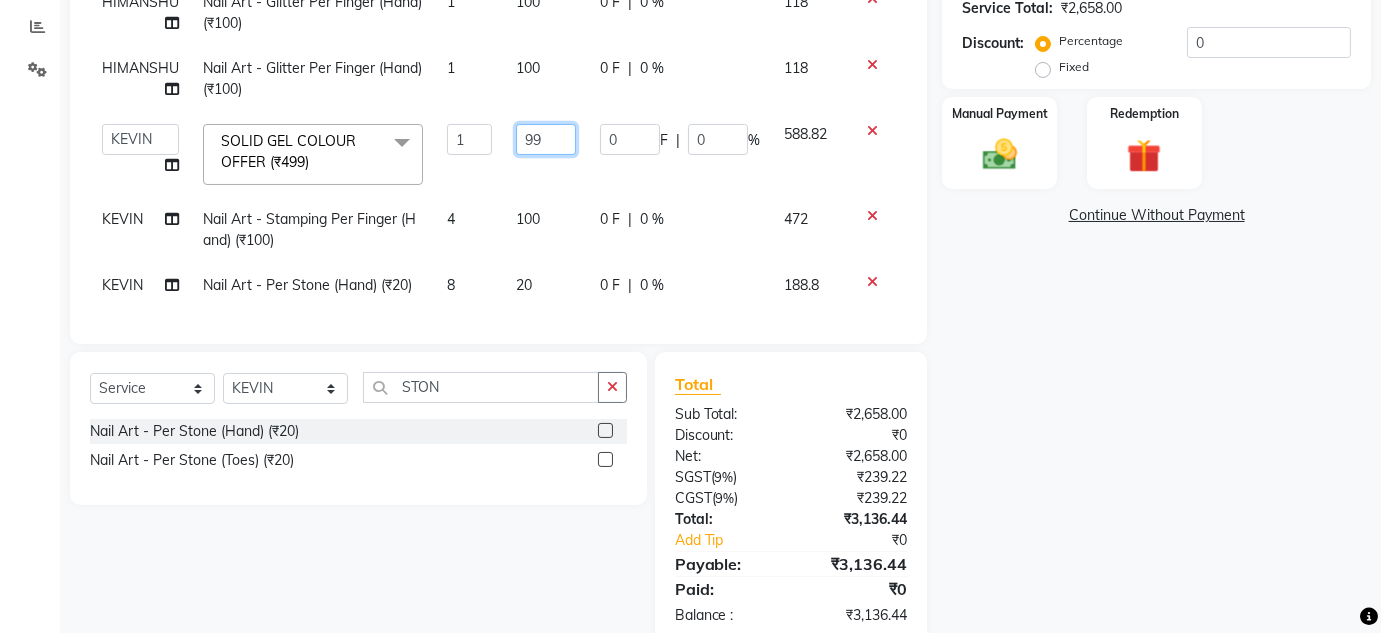 type on "599" 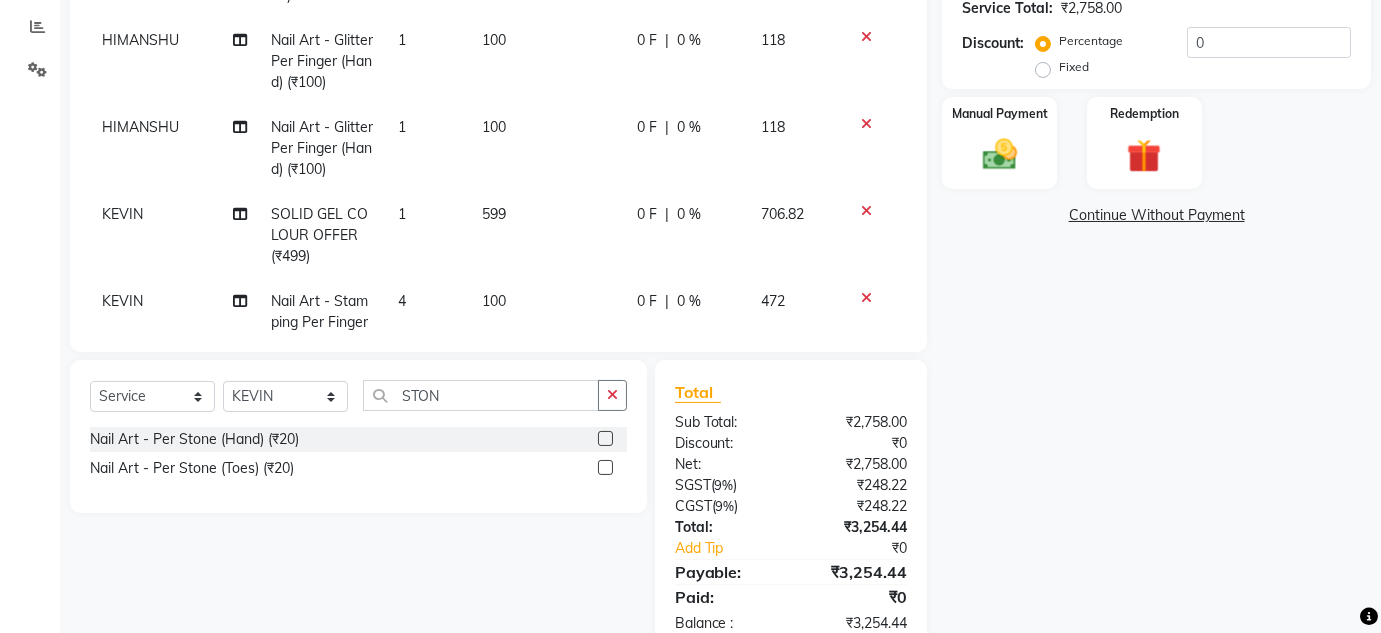 click on "HIMANSHU EXTENSON SOLID GEL COLOUR OFFER (₹1399) 1 1399 0 F | 0 % 1650.82 HIMANSHU Nail Art - Glitter Per Finger (Hand) (₹100) 1 100 0 F | 0 % 118 HIMANSHU Nail Art - Glitter Per Finger (Hand) (₹100) 1 100 0 F | 0 % 118 KEVIN SOLID GEL COLOUR OFFER (₹499) 1 599 0 F | 0 % 706.82 KEVIN Nail Art - Stamping Per Finger (Hand) (₹100) 4 100 0 F | 0 % 472 KEVIN Nail Art - Per Stone (Hand) (₹20) 8 20 0 F | 0 % 188.8" 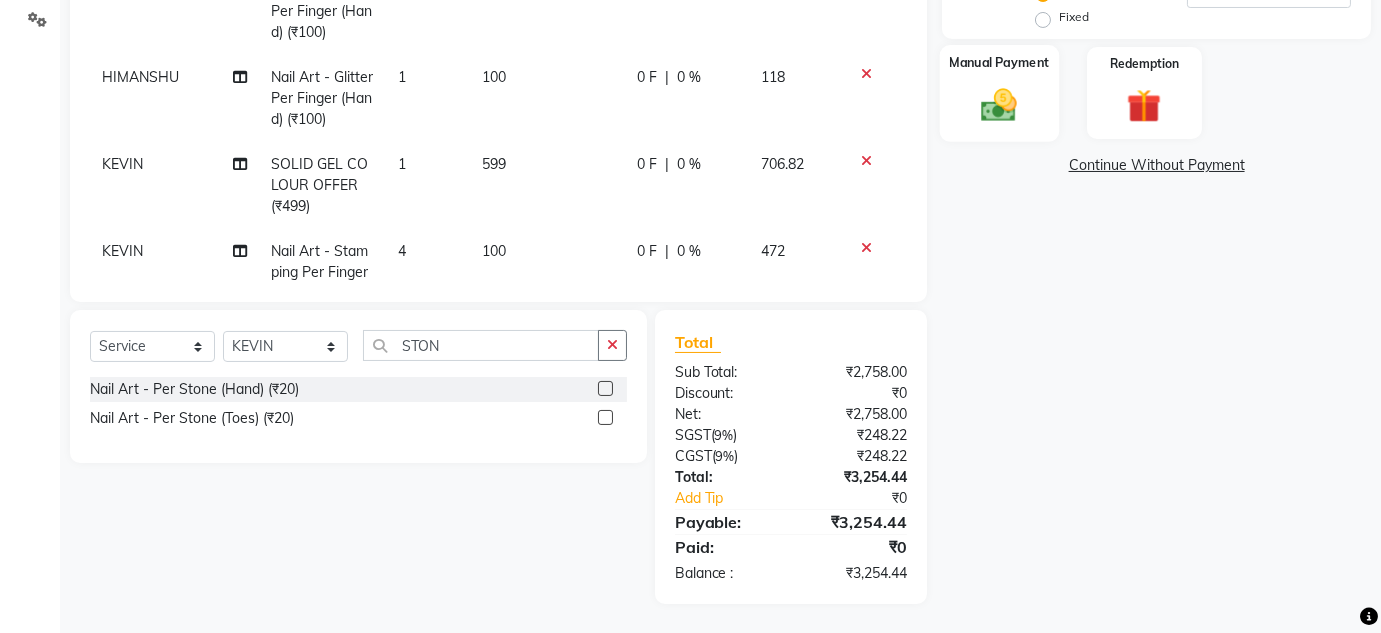 click 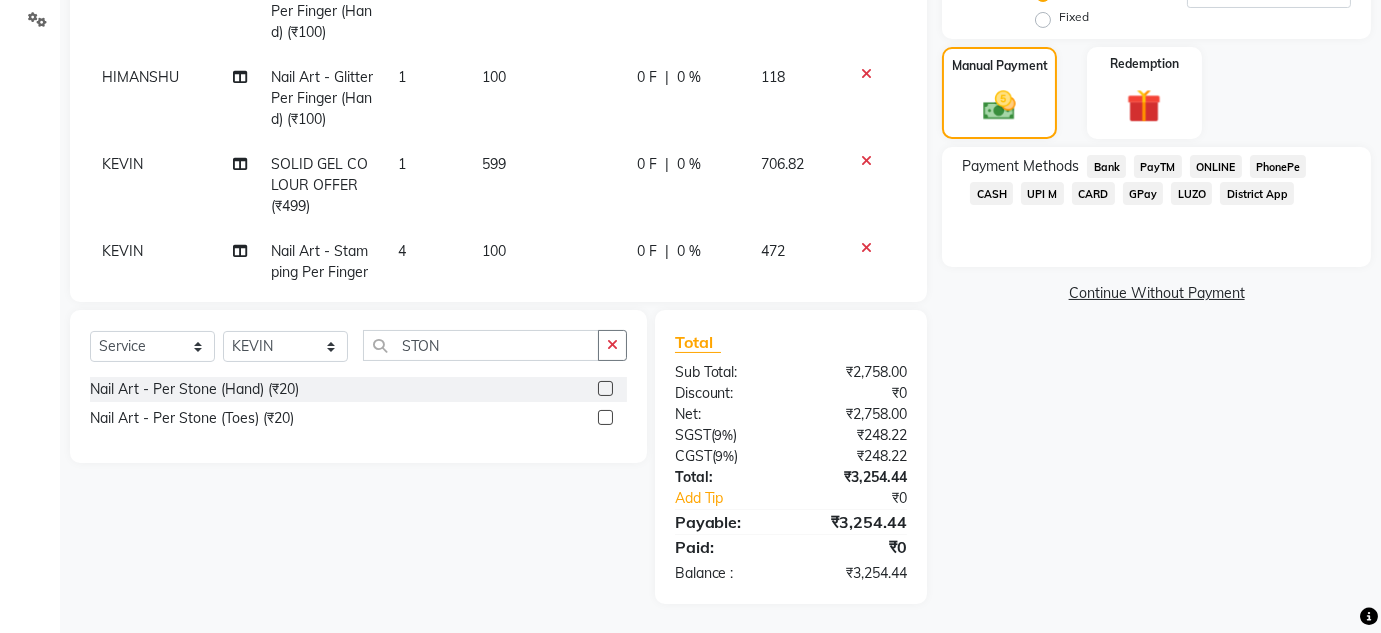 click on "ONLINE" 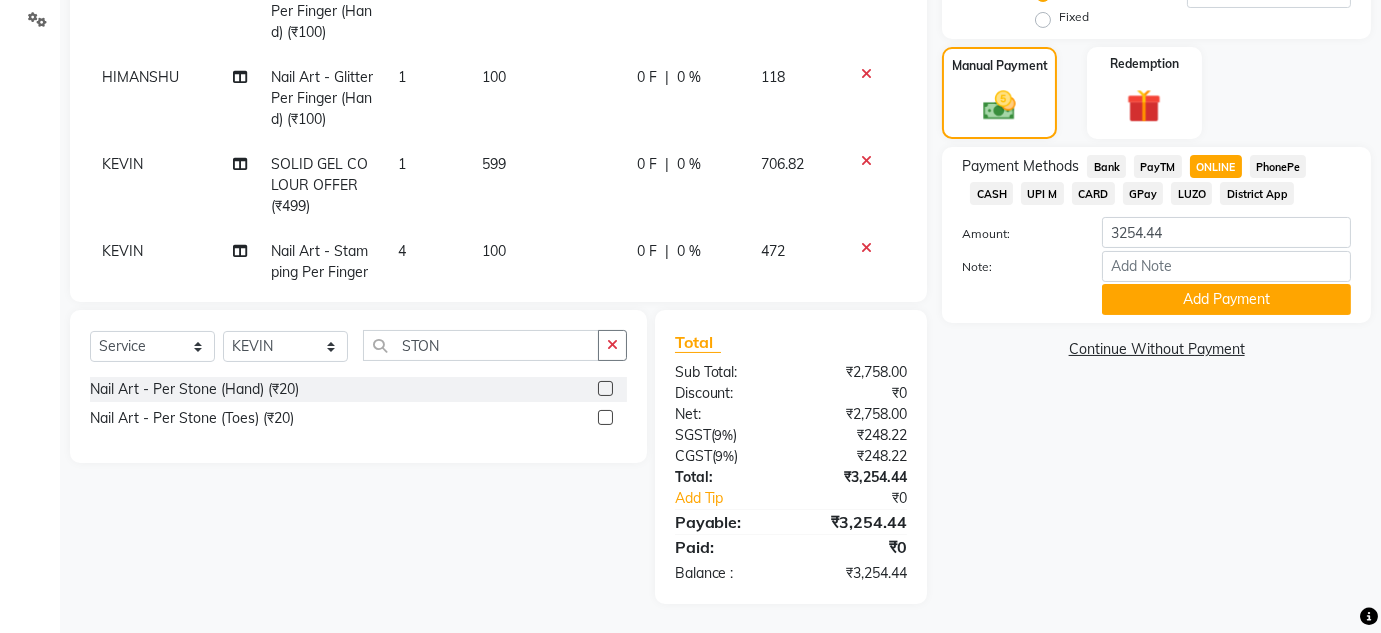 click on "CARD" 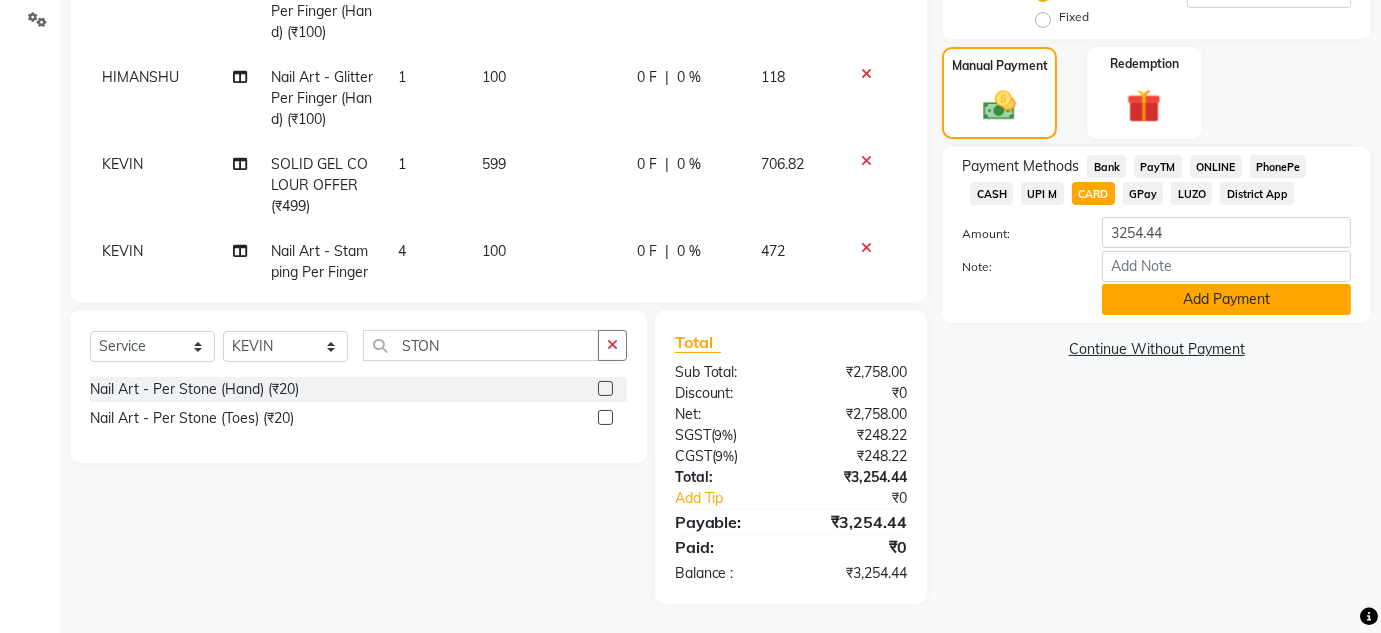 click on "Add Payment" 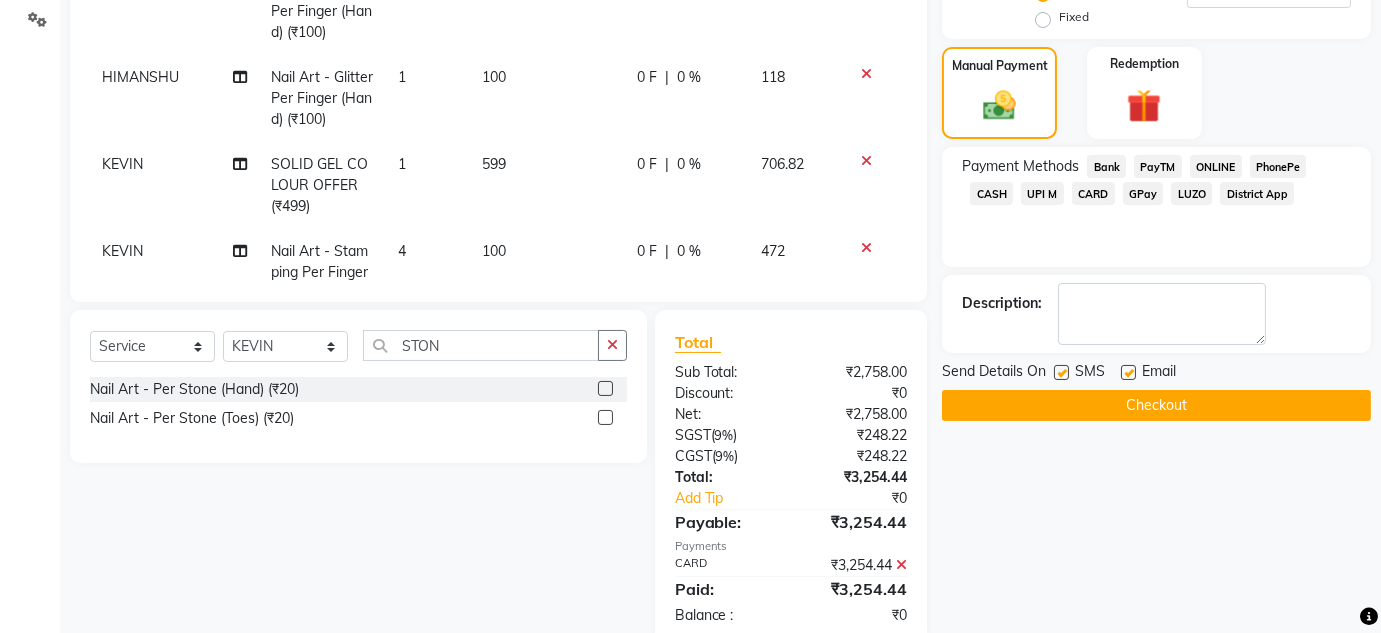 scroll, scrollTop: 508, scrollLeft: 0, axis: vertical 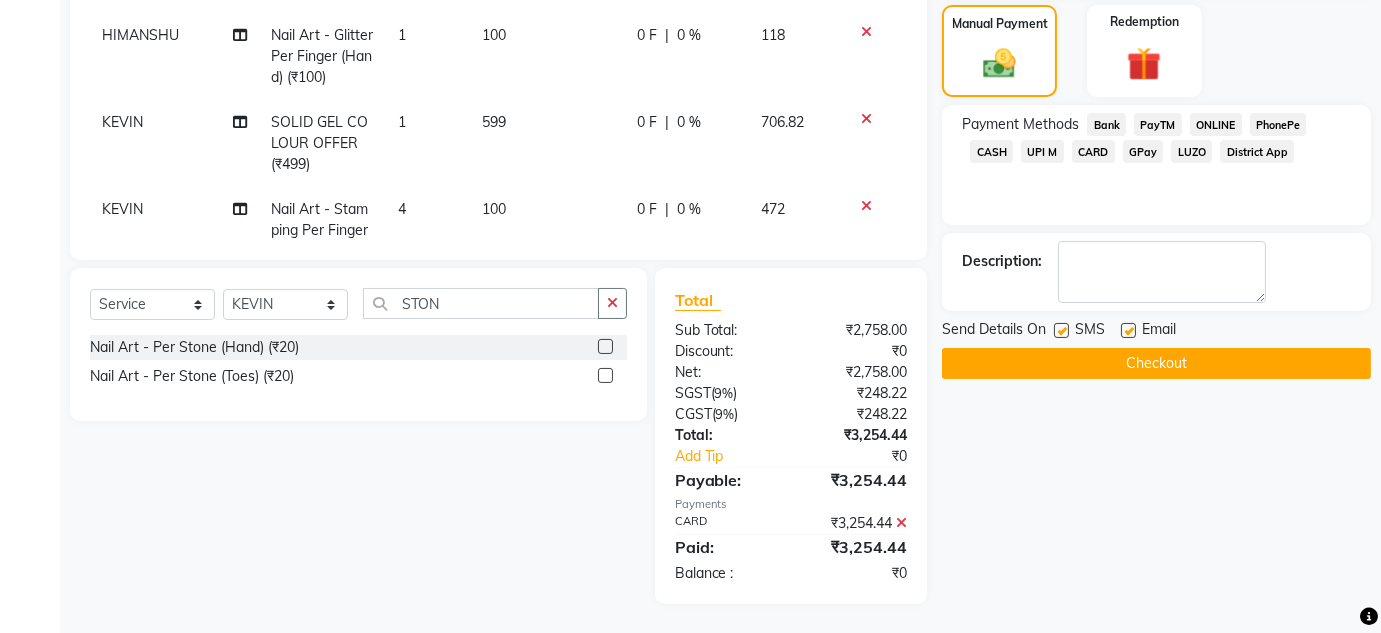 click on "Checkout" 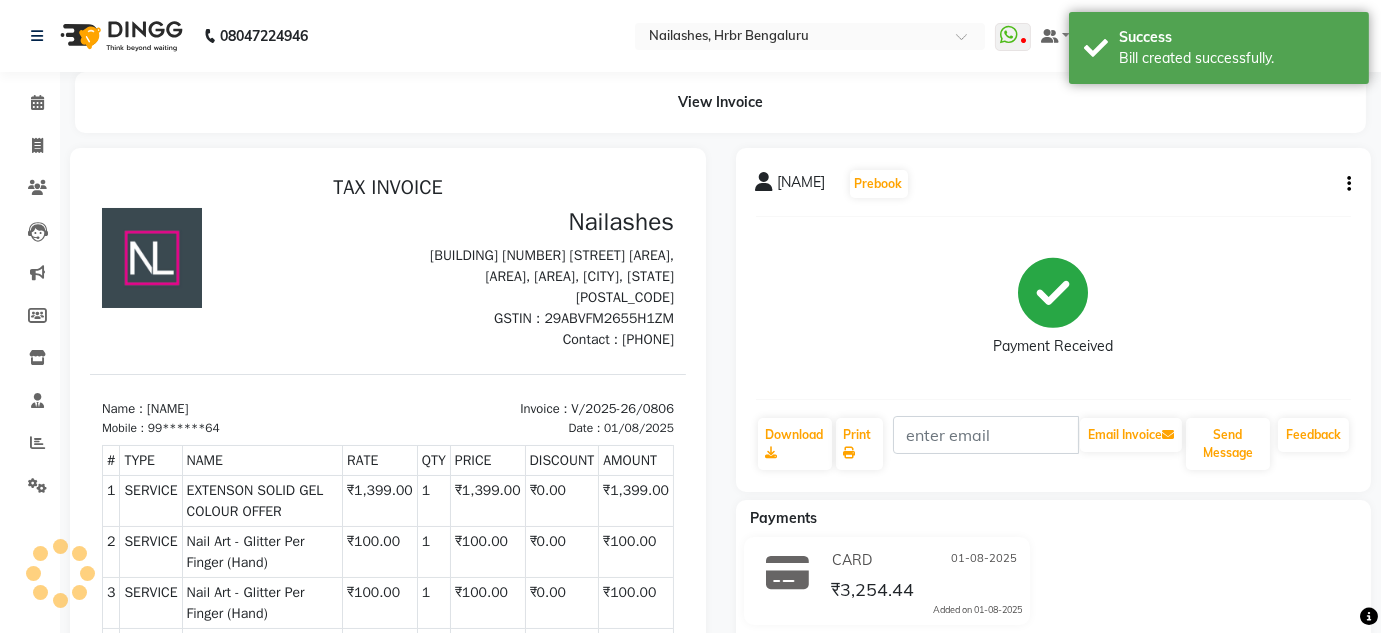 scroll, scrollTop: 0, scrollLeft: 0, axis: both 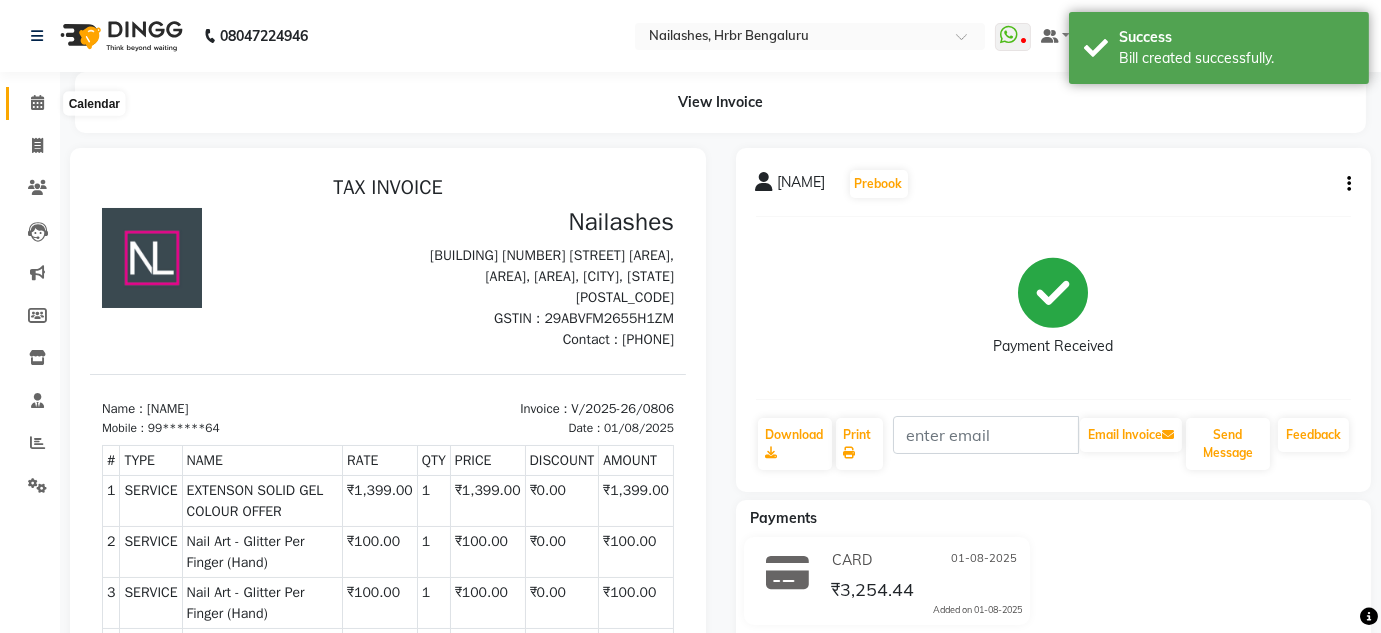 click 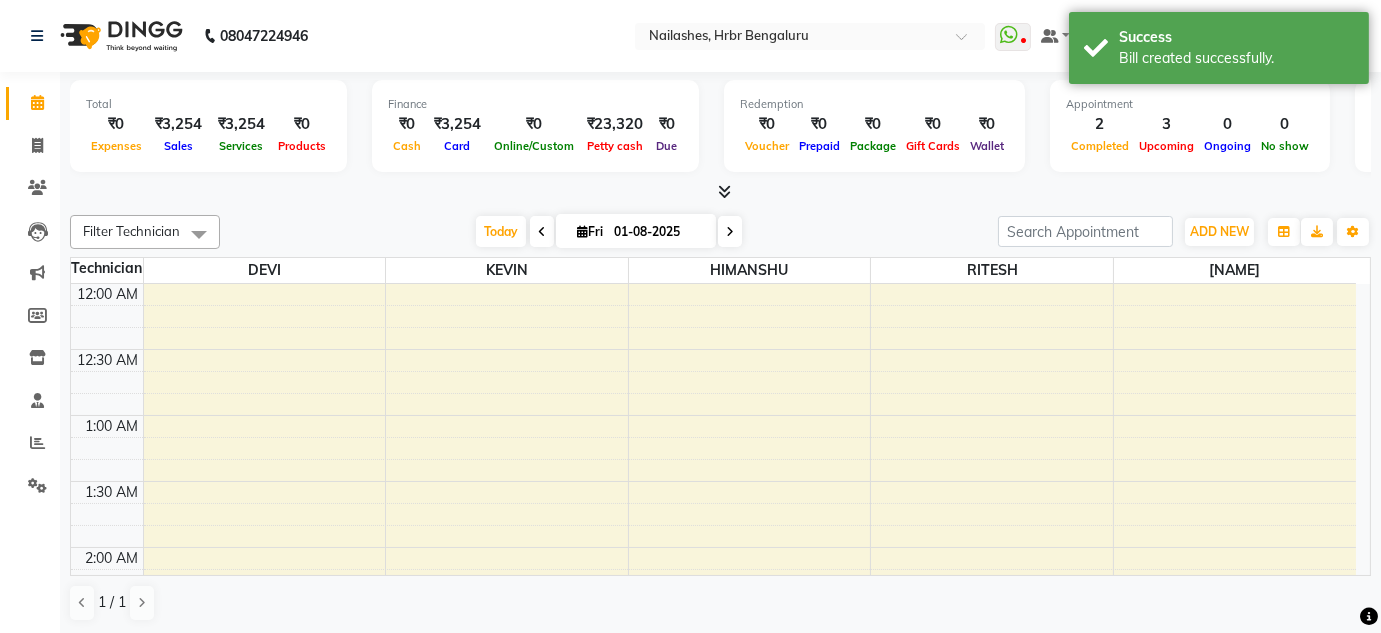 scroll, scrollTop: 783, scrollLeft: 0, axis: vertical 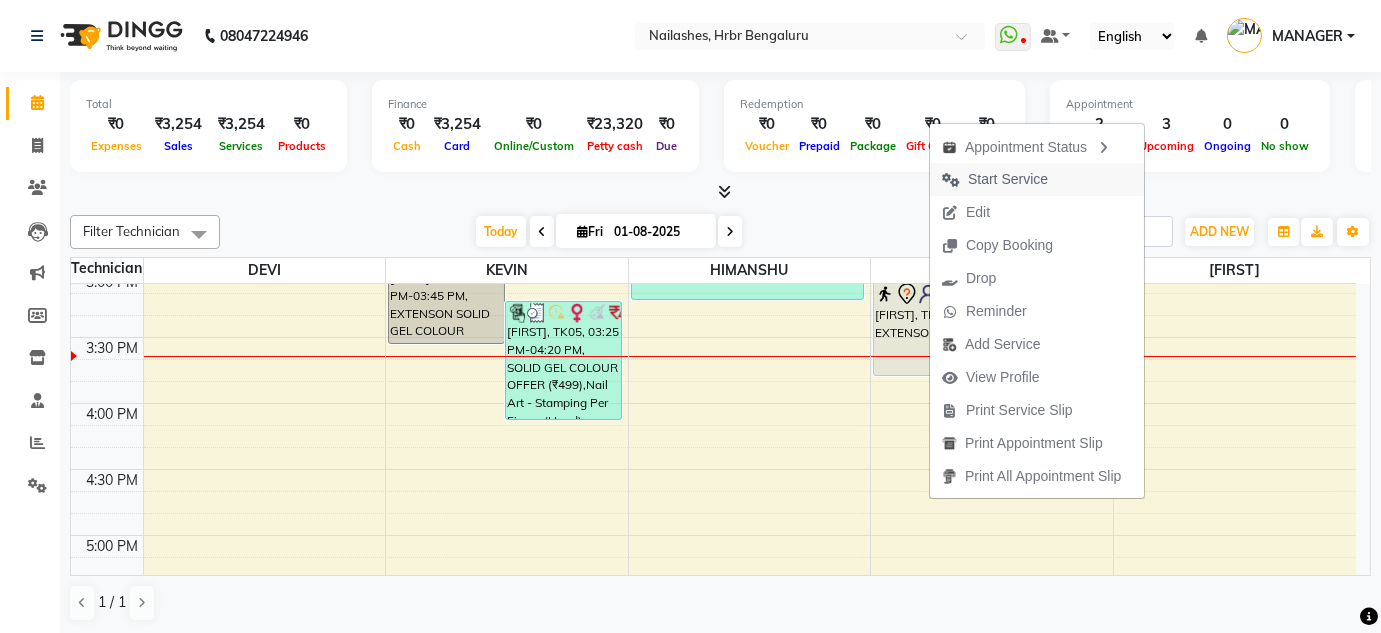 click on "Start Service" at bounding box center (1008, 179) 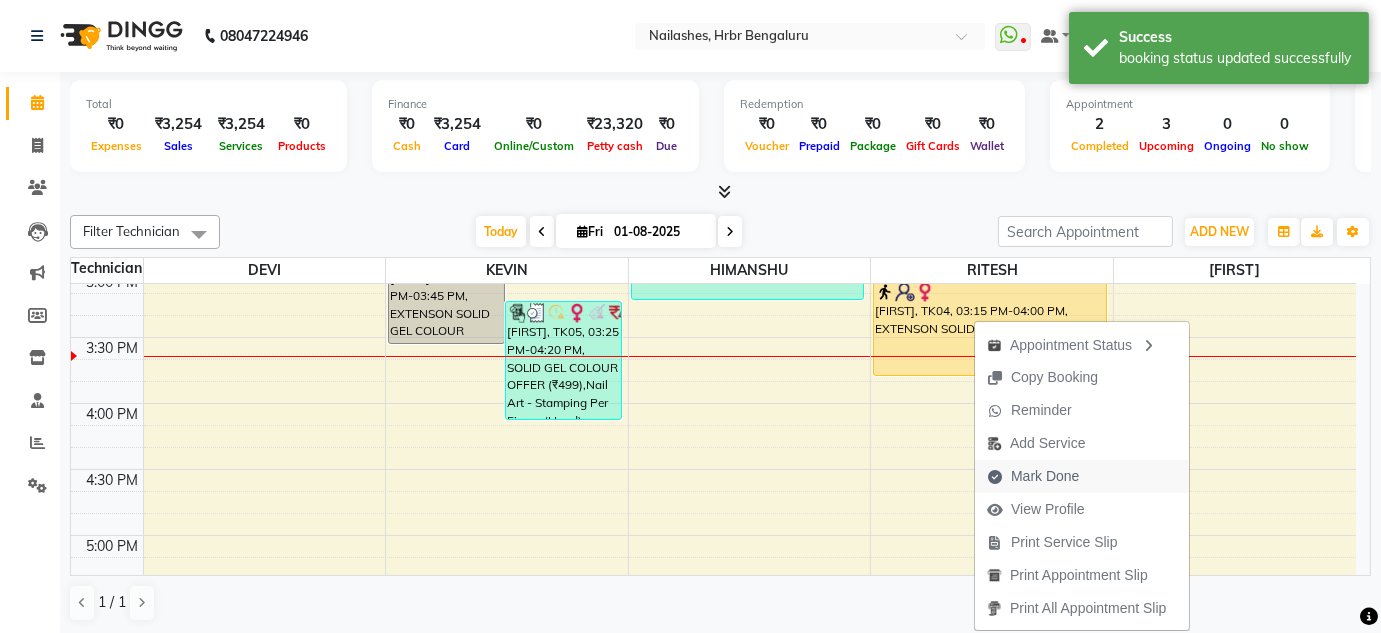 click on "Mark Done" at bounding box center [1045, 476] 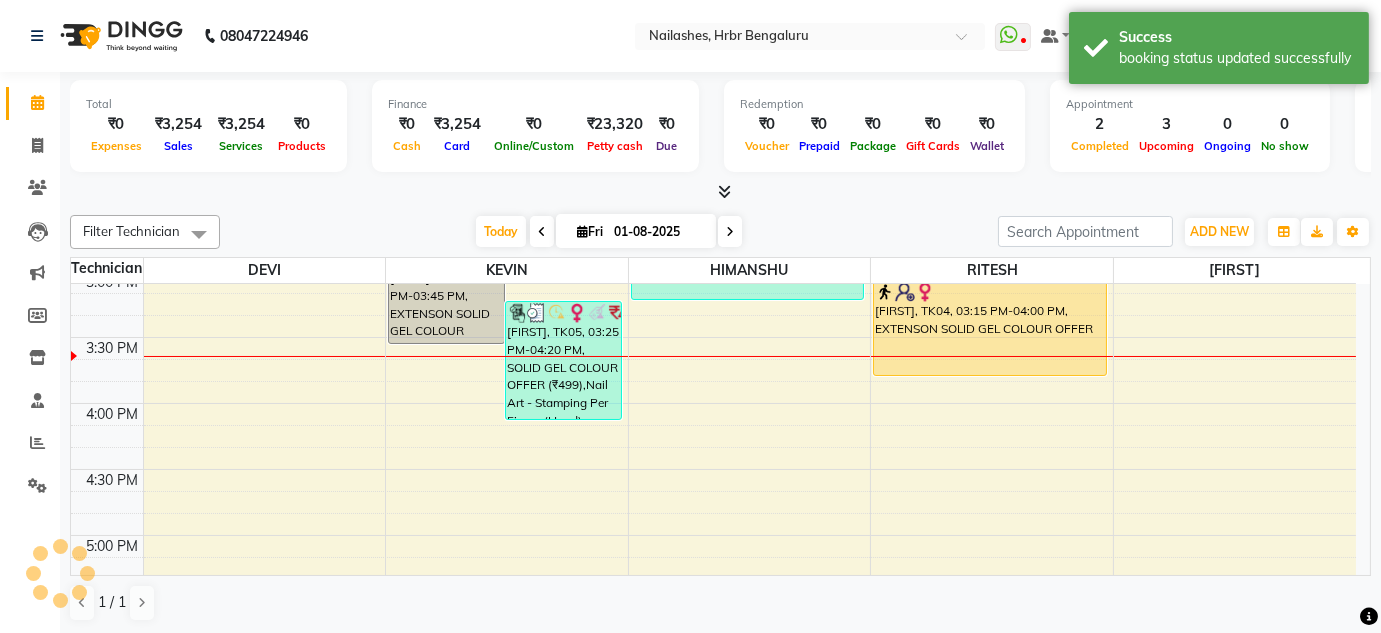 select on "service" 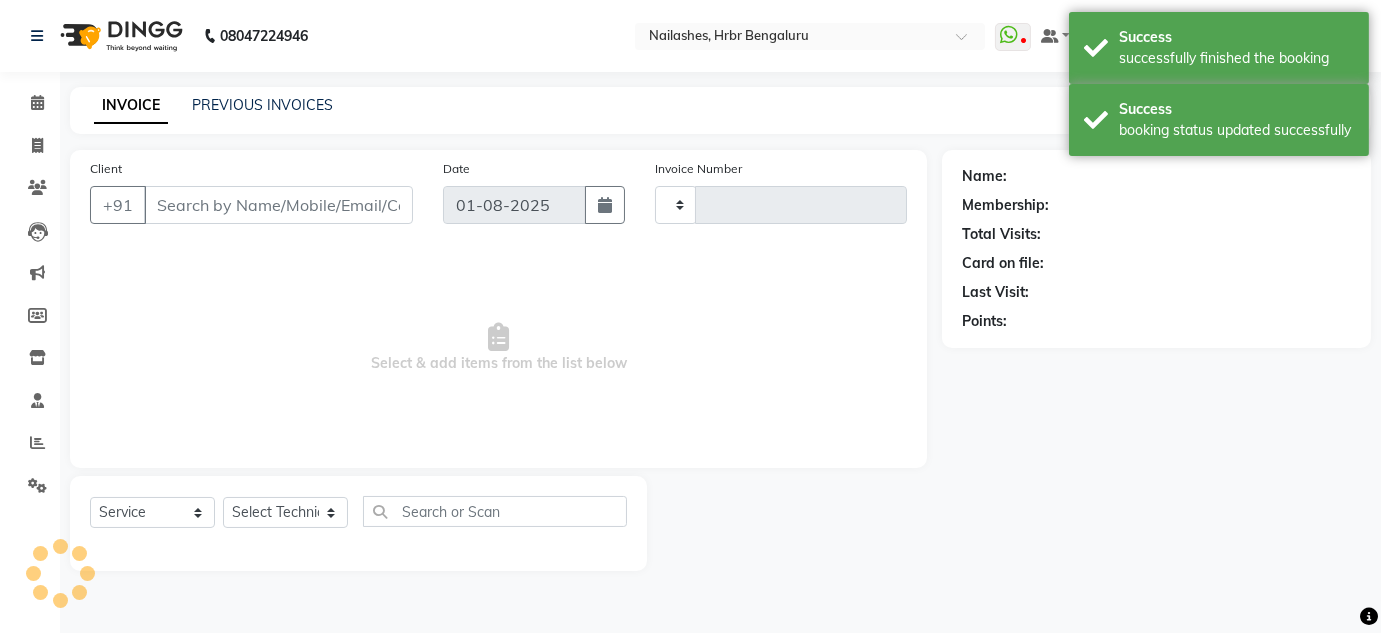 type on "0807" 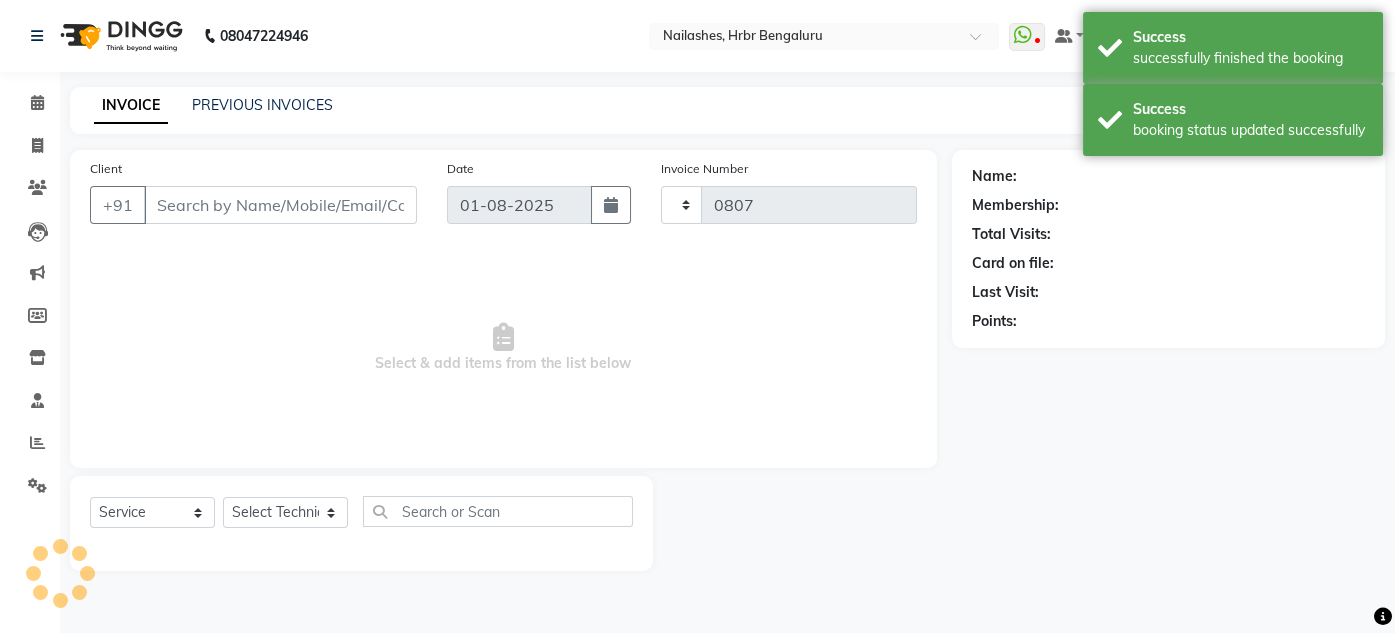 select on "3771" 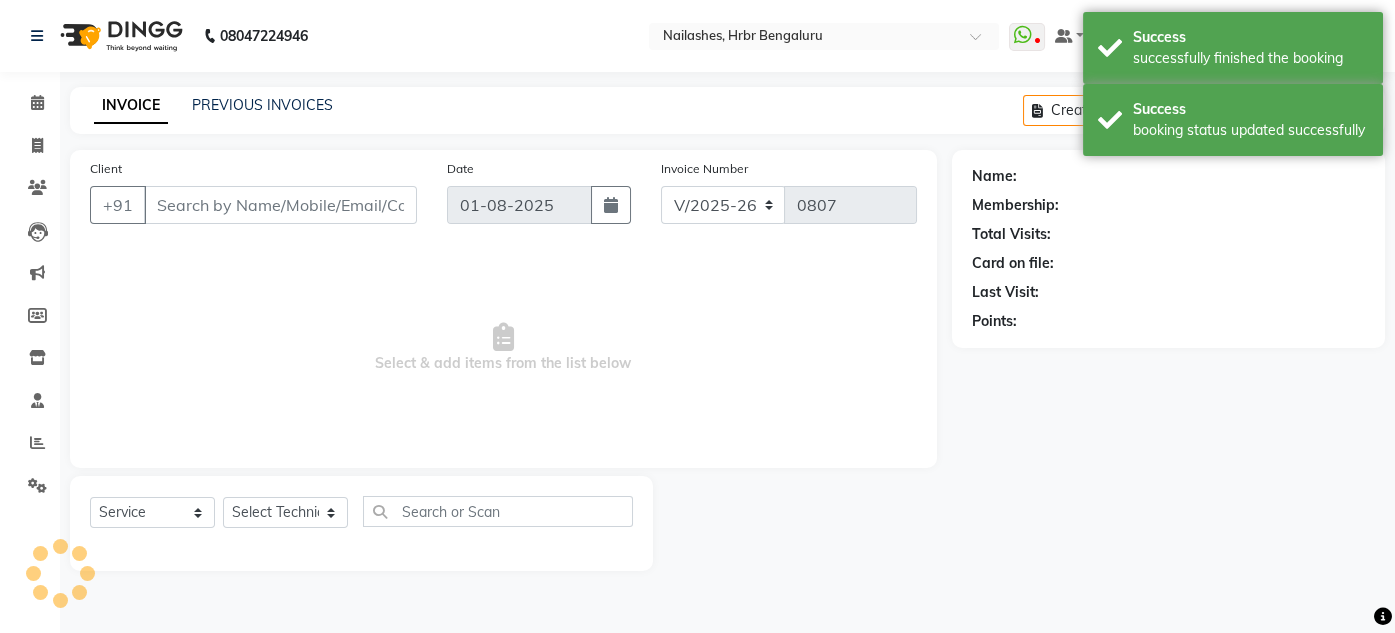 type on "96******16" 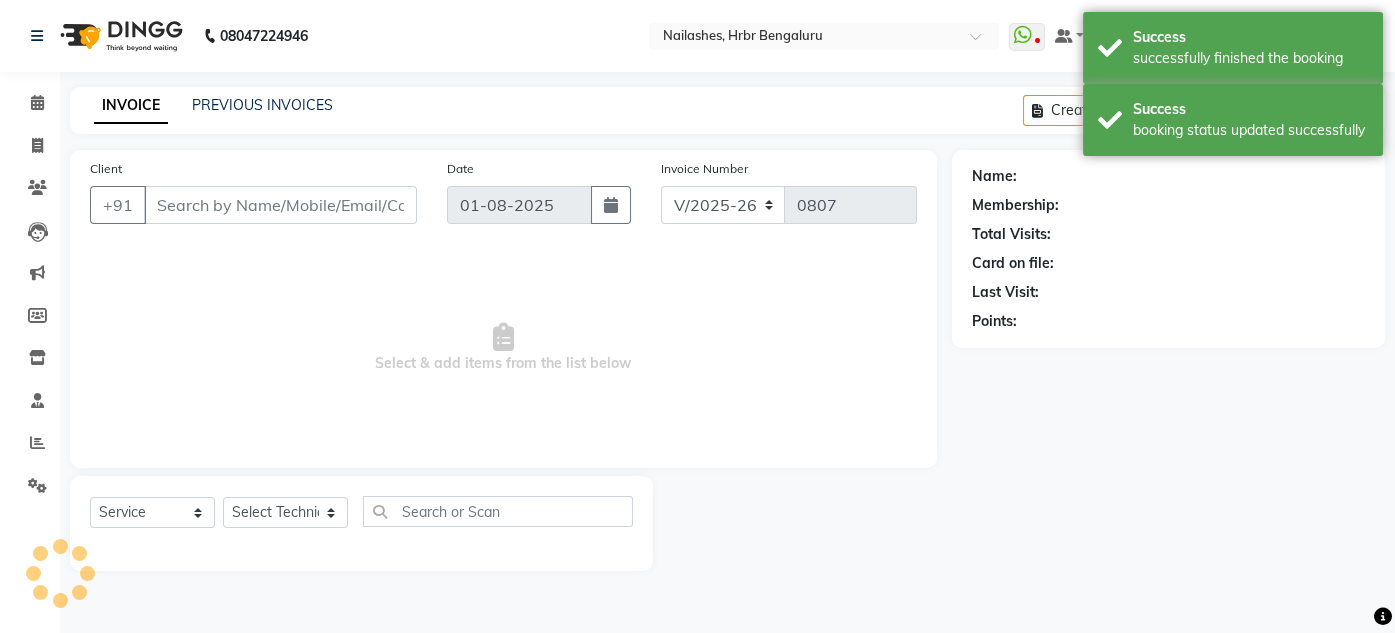 select on "84501" 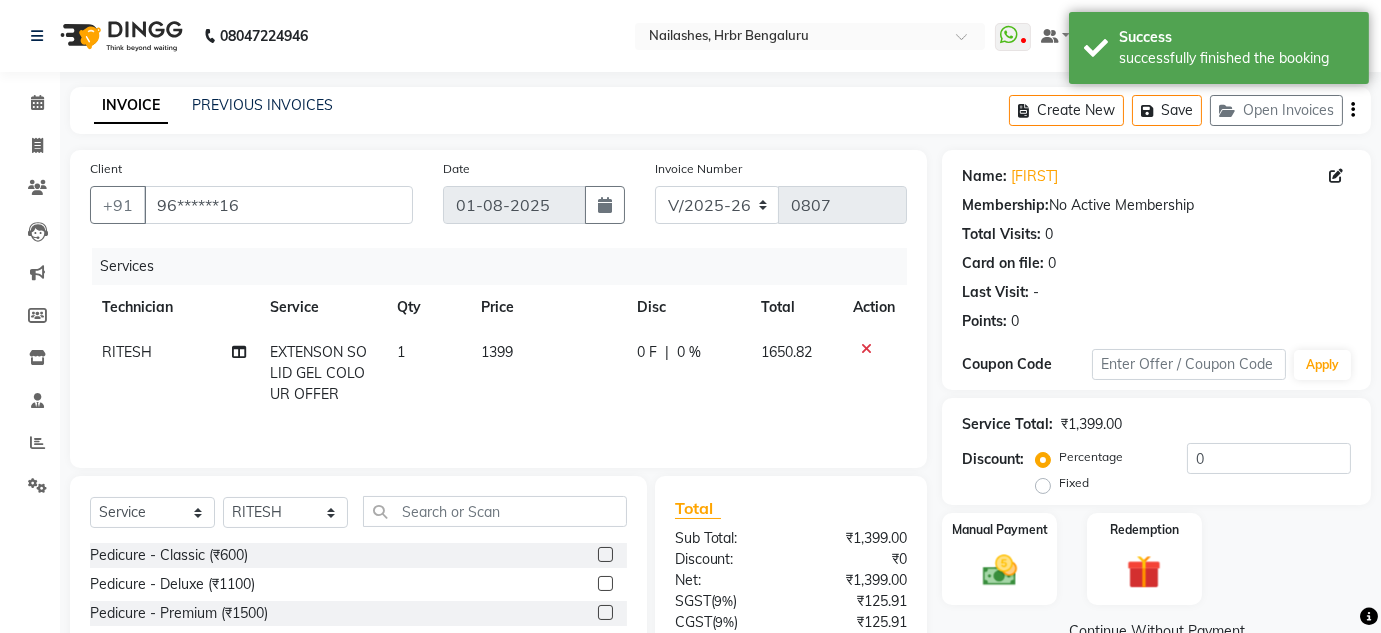 click on "EXTENSON SOLID GEL COLOUR OFFER" 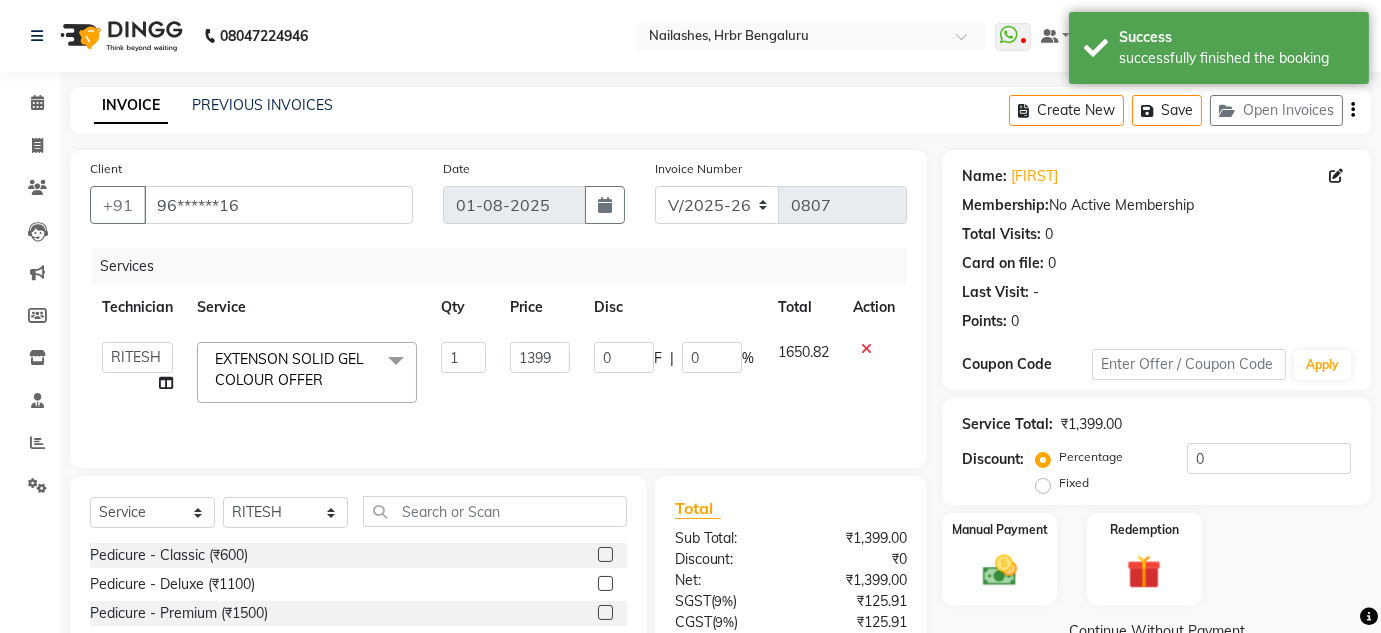 click on "EXTENSON SOLID GEL COLOUR OFFER" 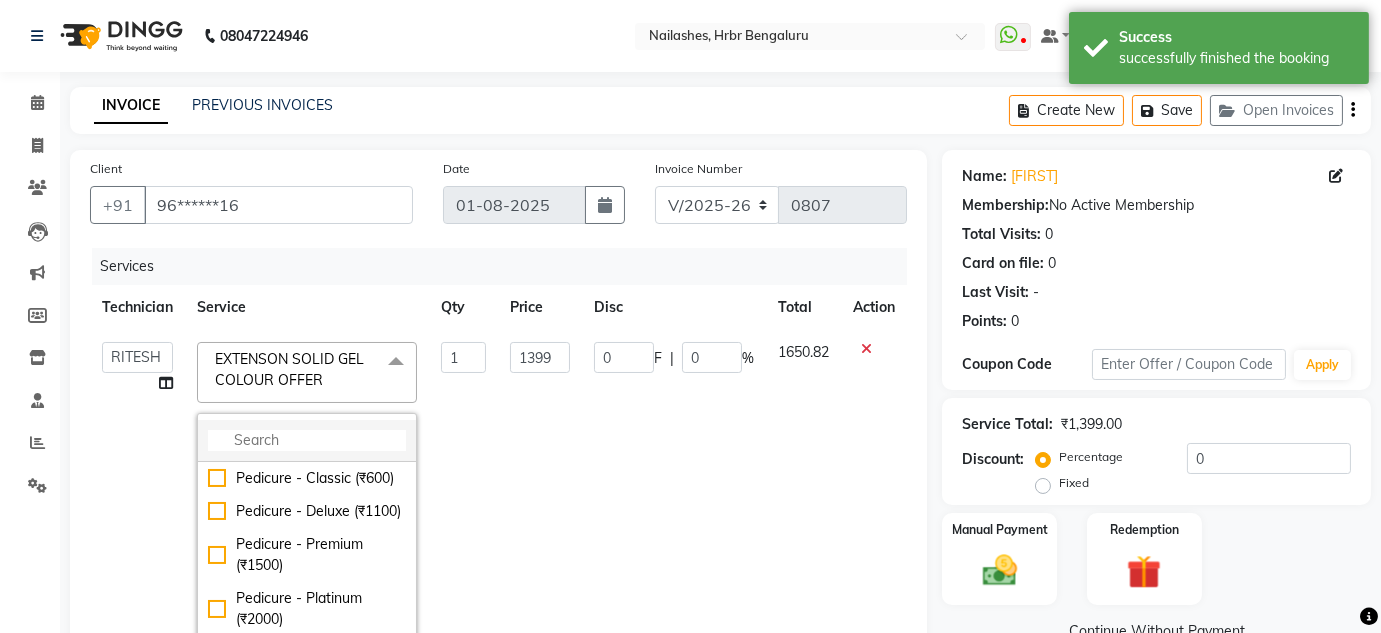 click 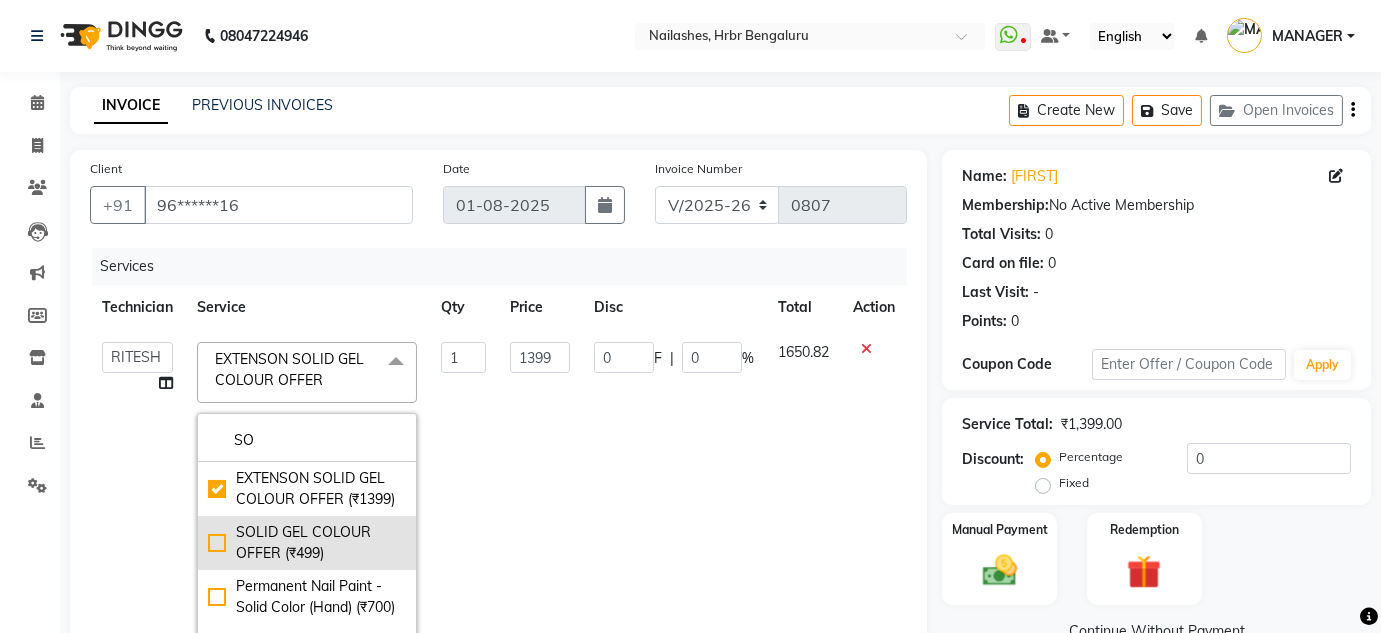 type on "SO" 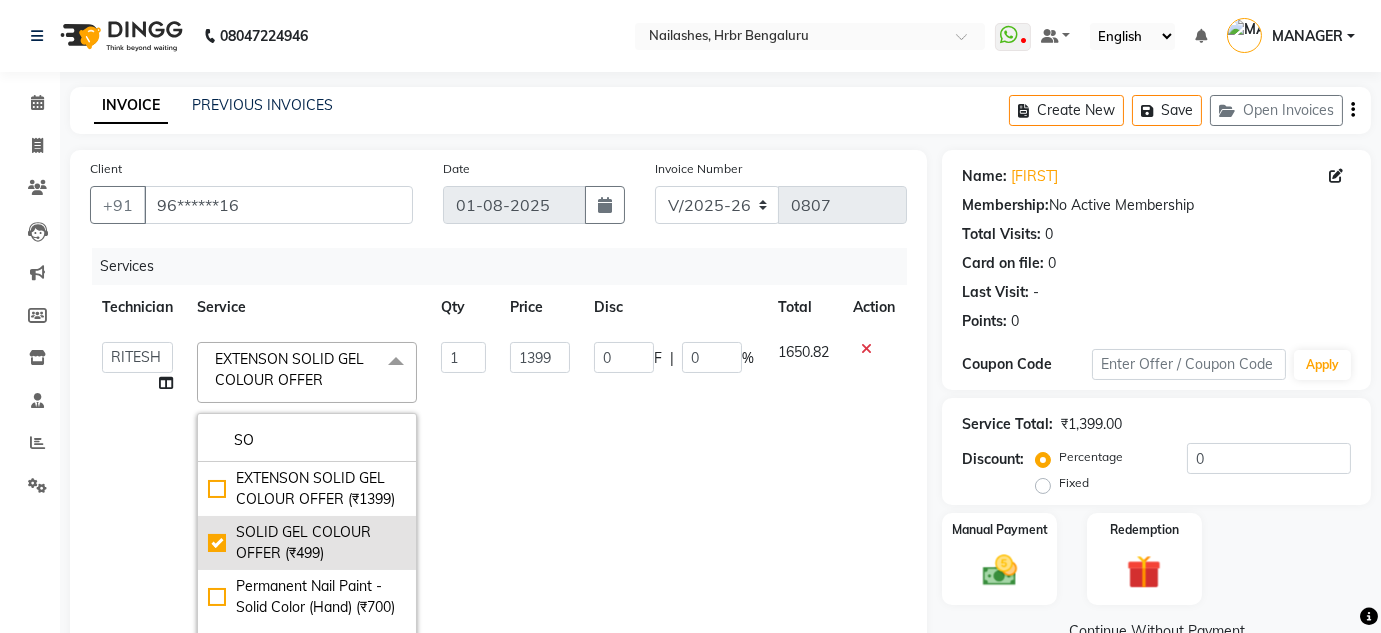 type on "499" 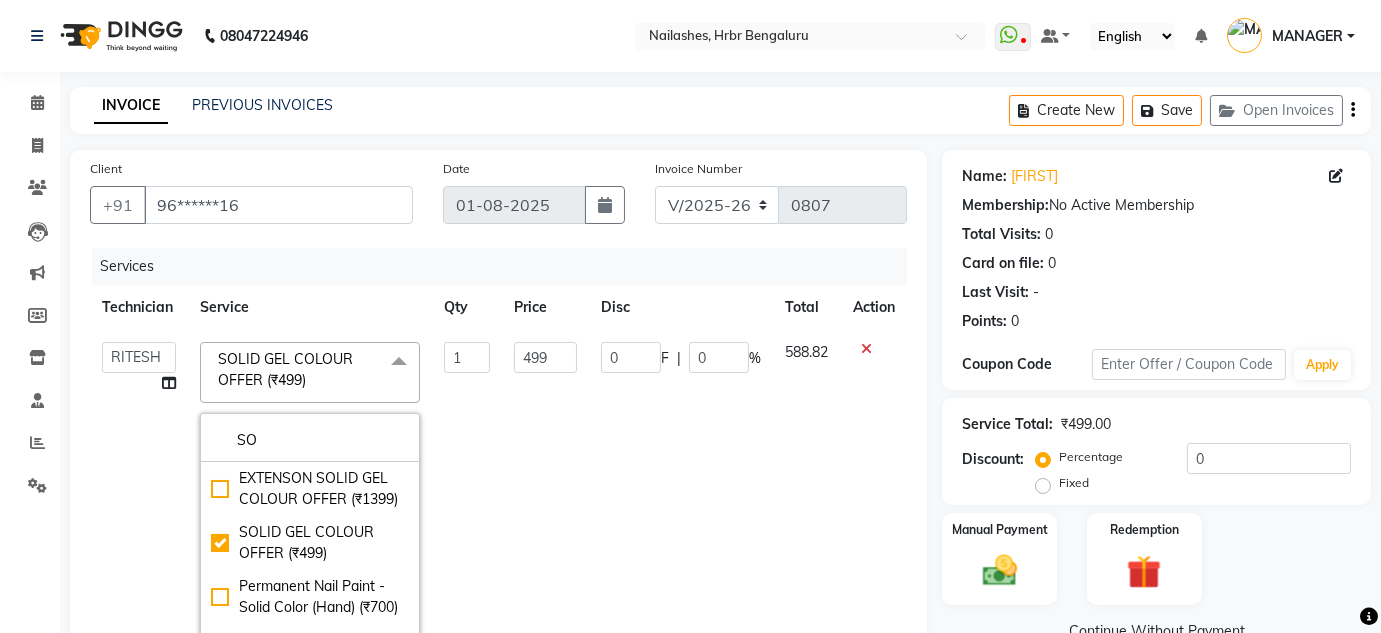 click on "499" 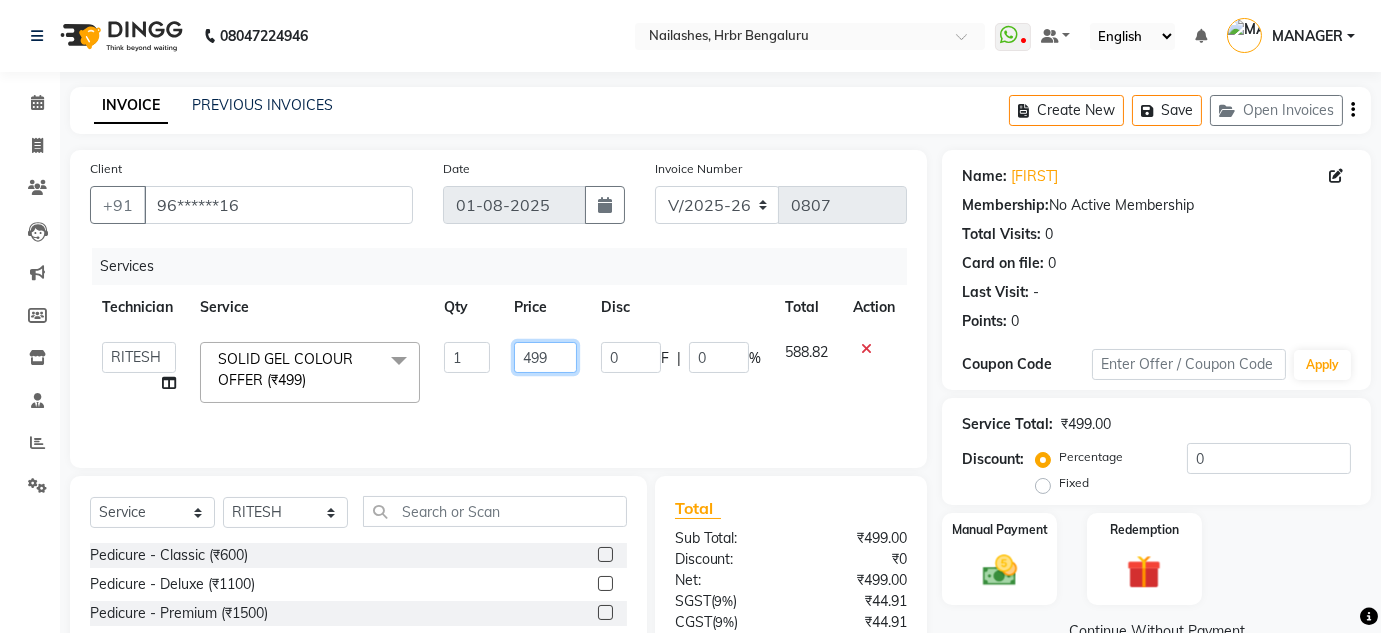 click on "499" 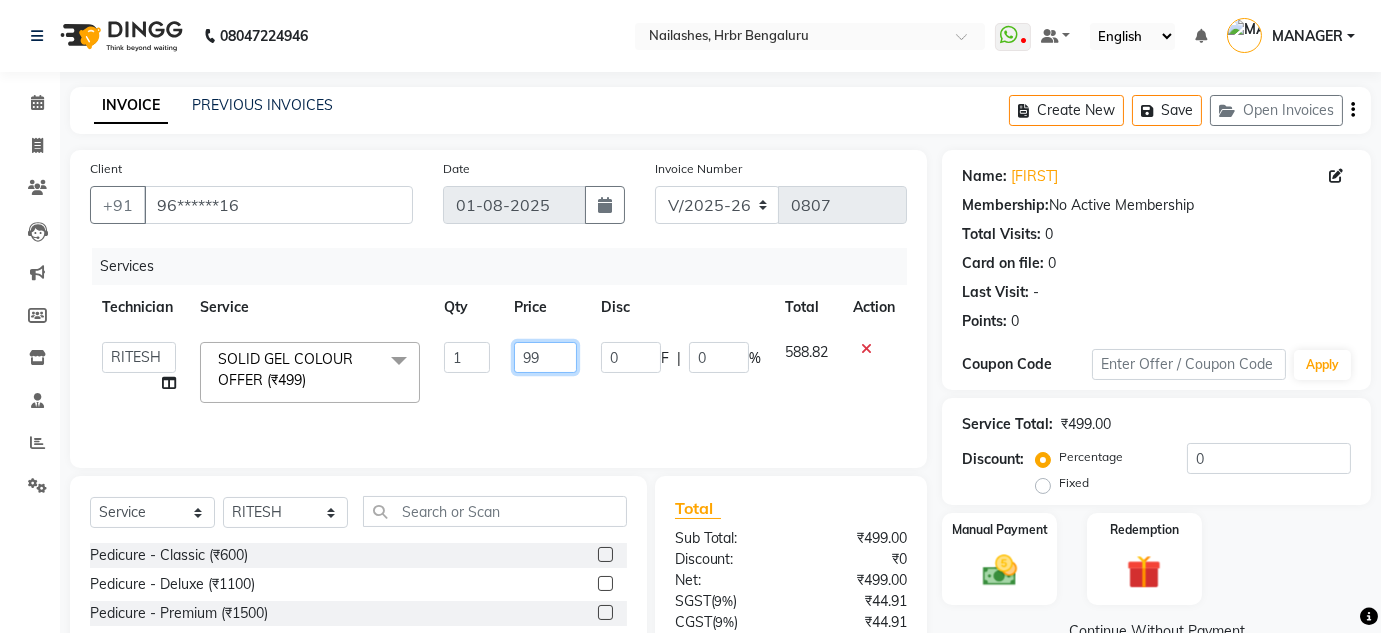 type on "599" 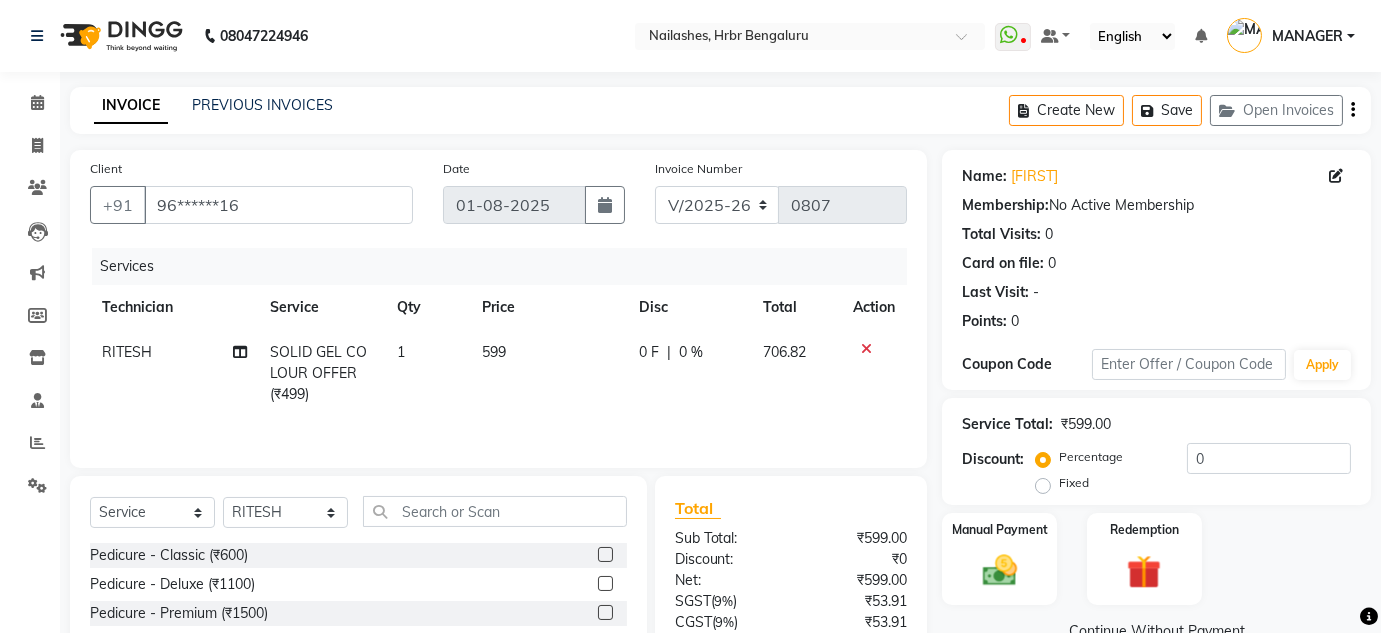 click on "599" 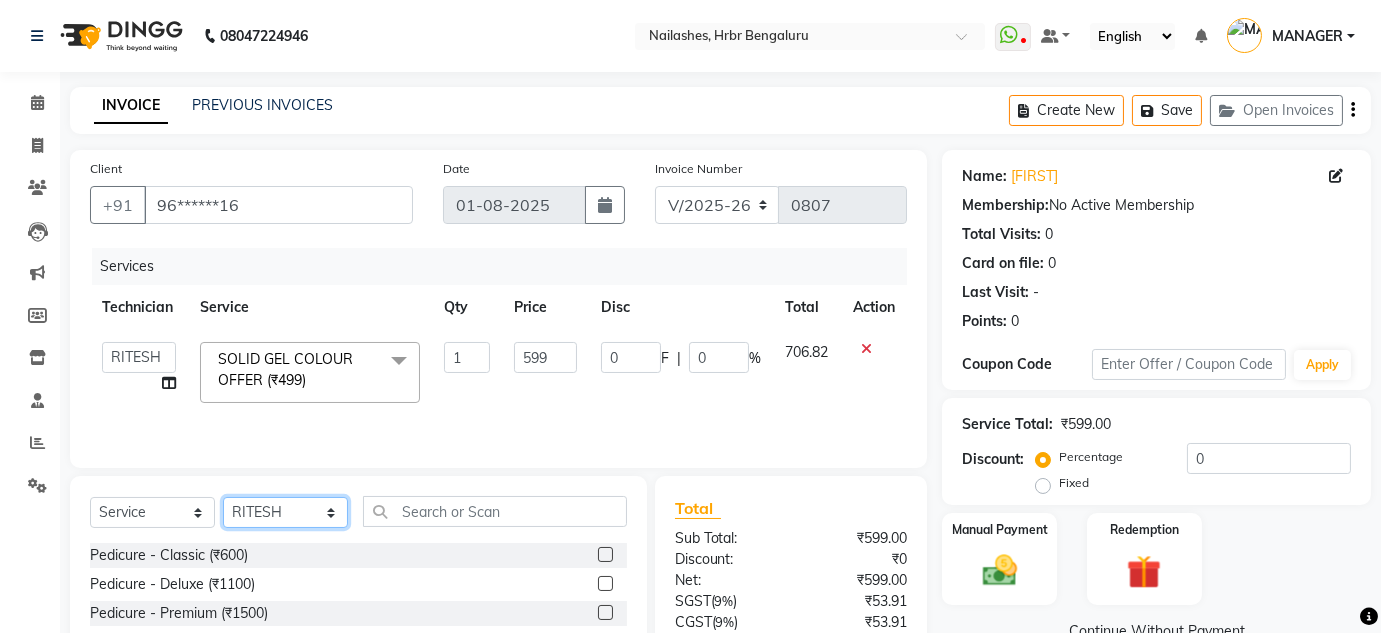 click on "Select Technician DEVI HIMANSHU KEVIN MANAGER RADIKA RITESH" 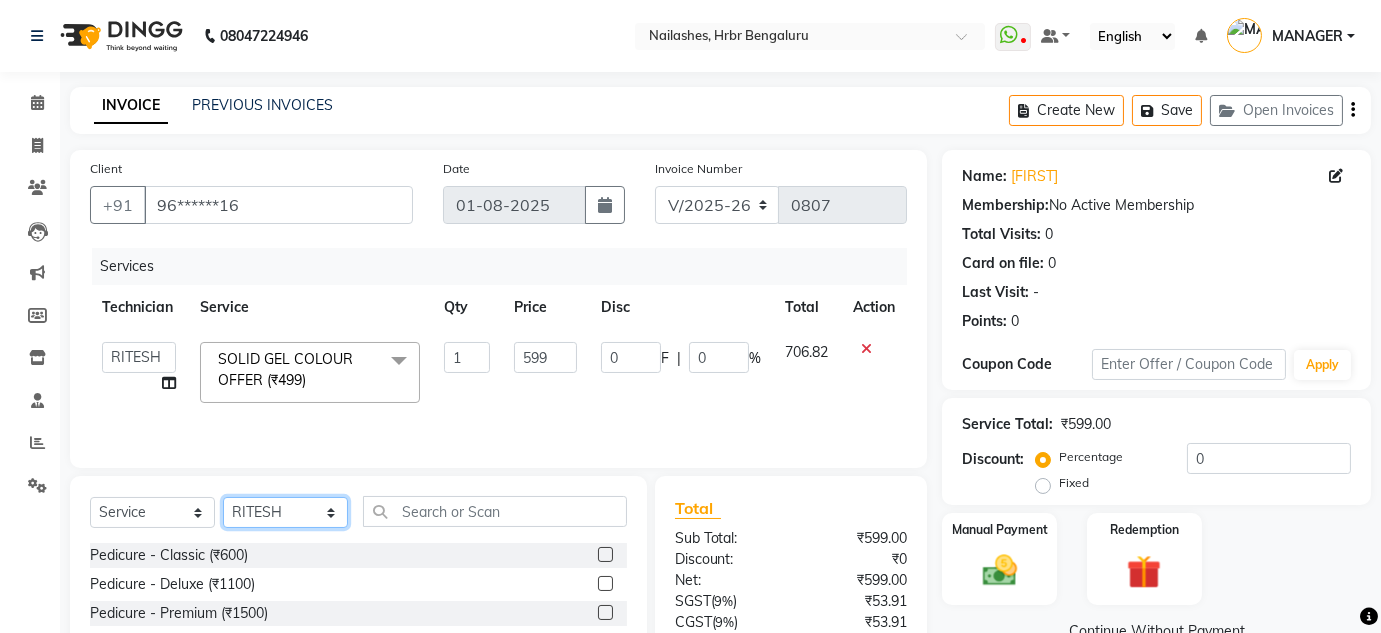 select on "77431" 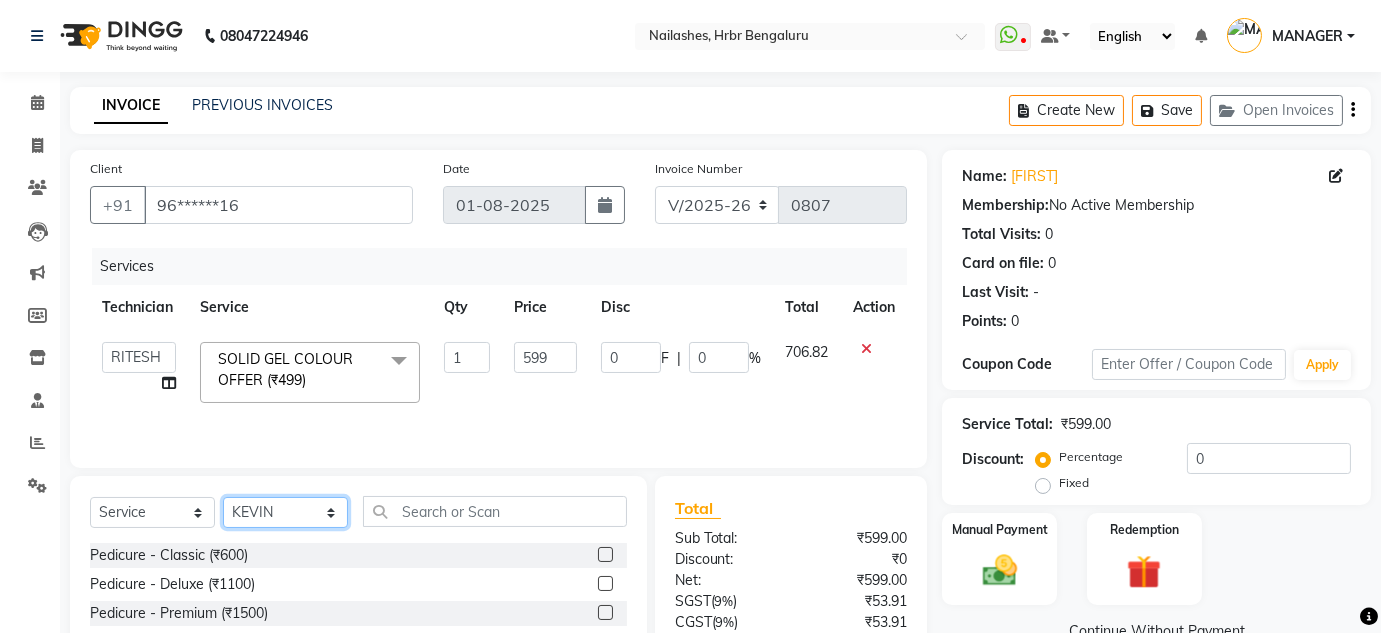 click on "Select Technician DEVI HIMANSHU KEVIN MANAGER RADIKA RITESH" 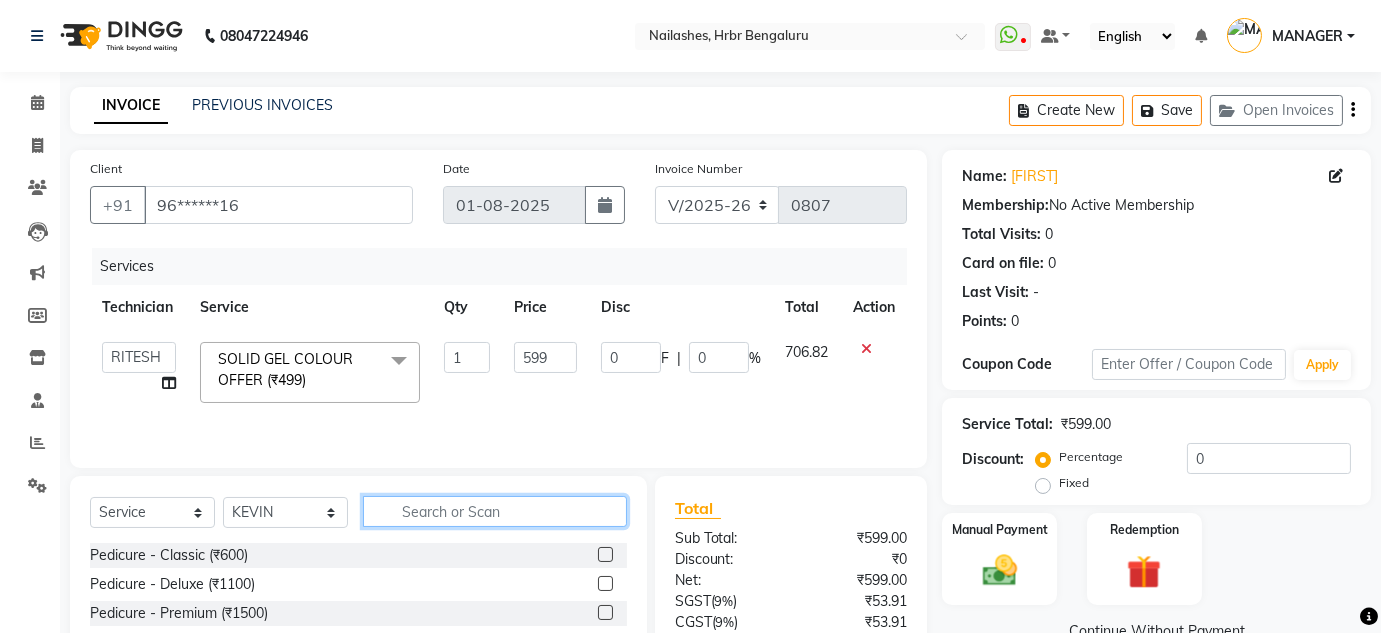 click 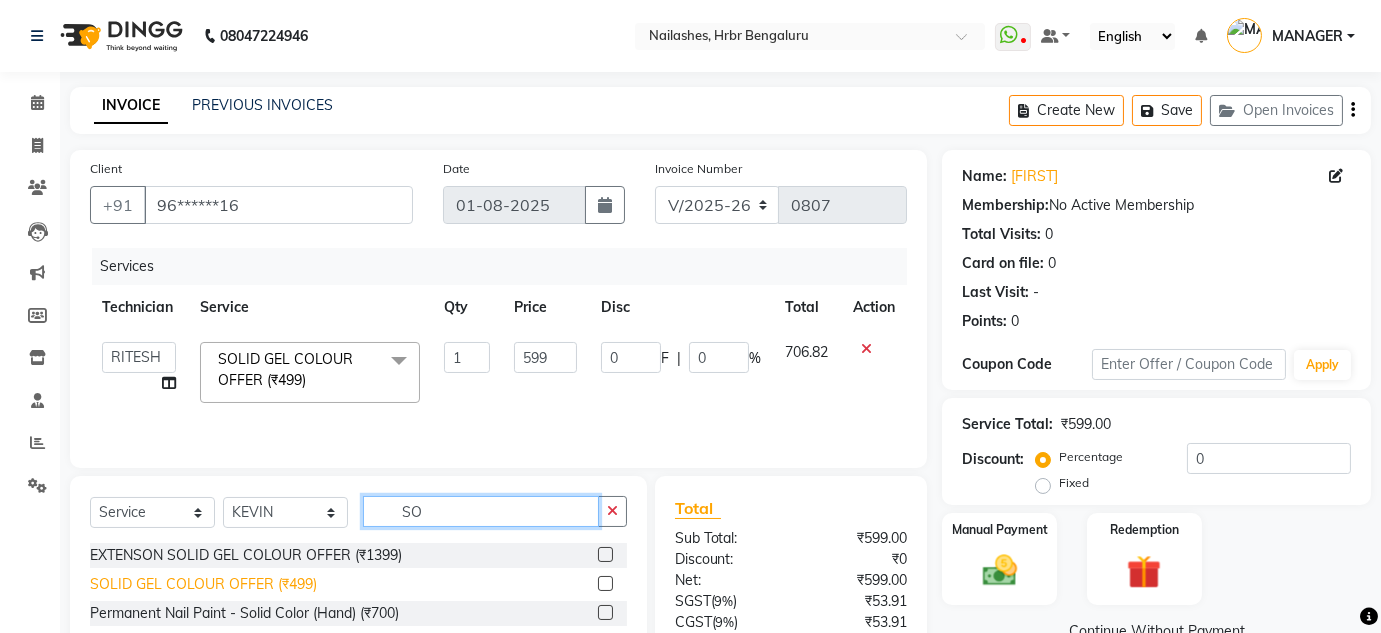 type on "SO" 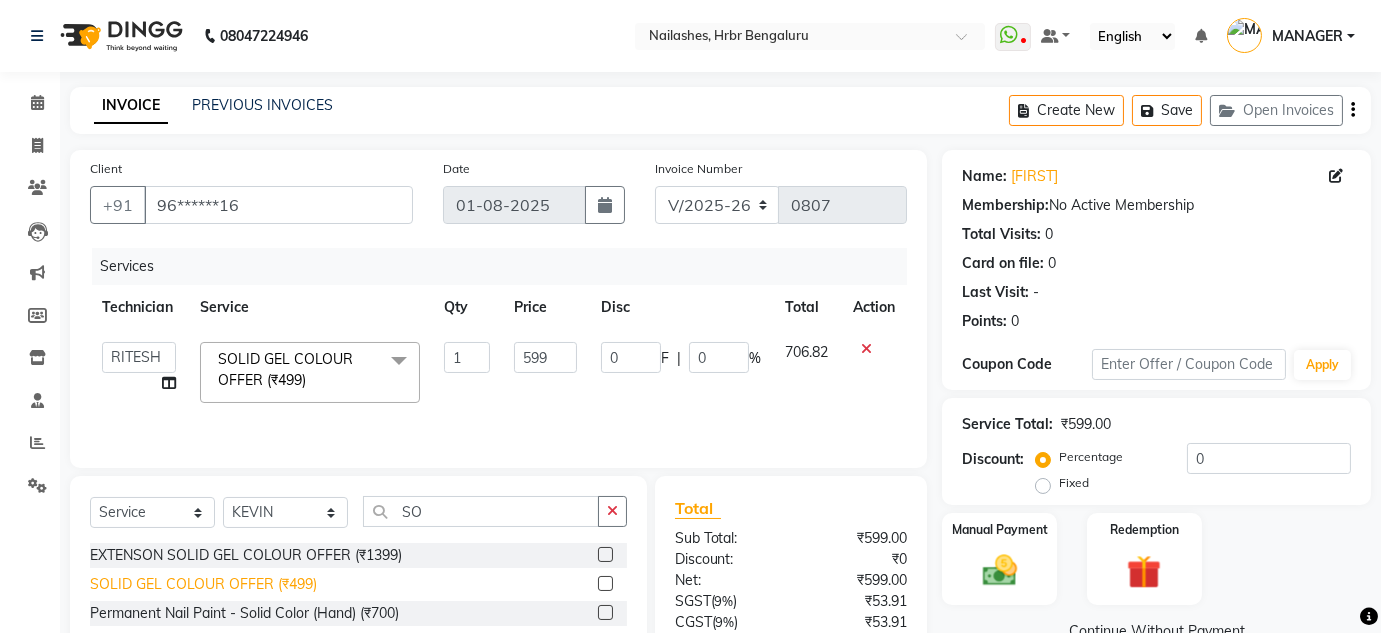 click on "SOLID GEL COLOUR OFFER (₹499)" 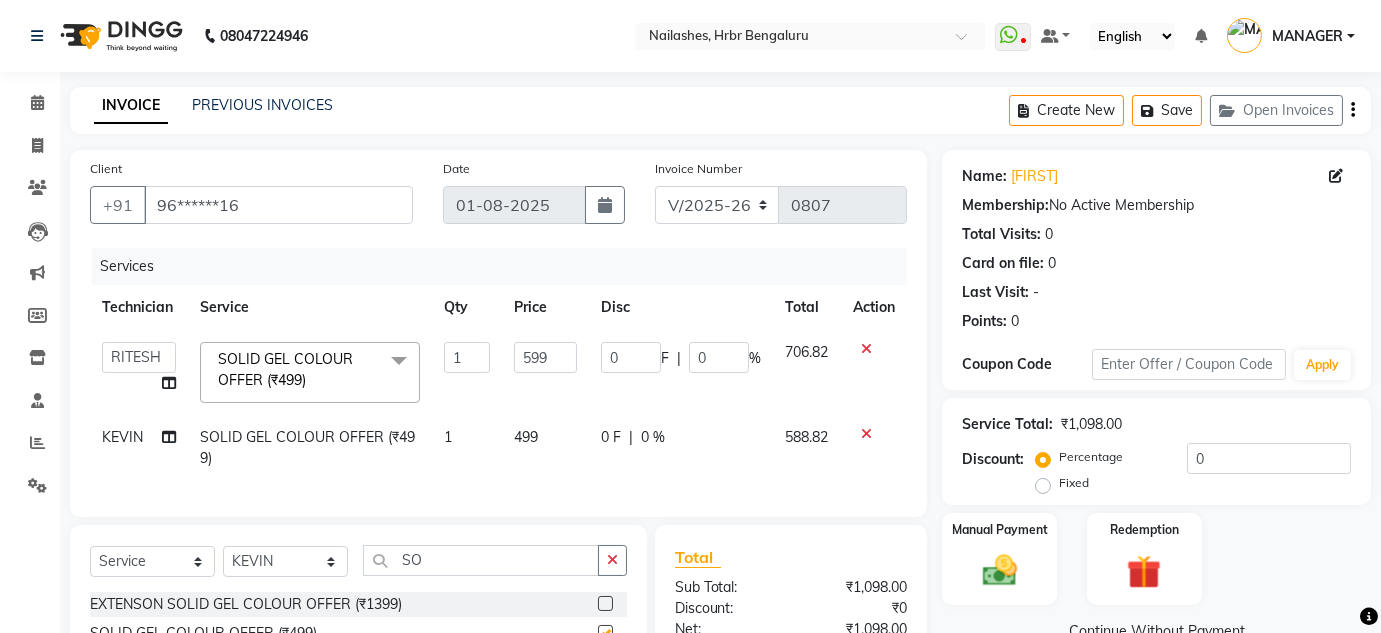 checkbox on "false" 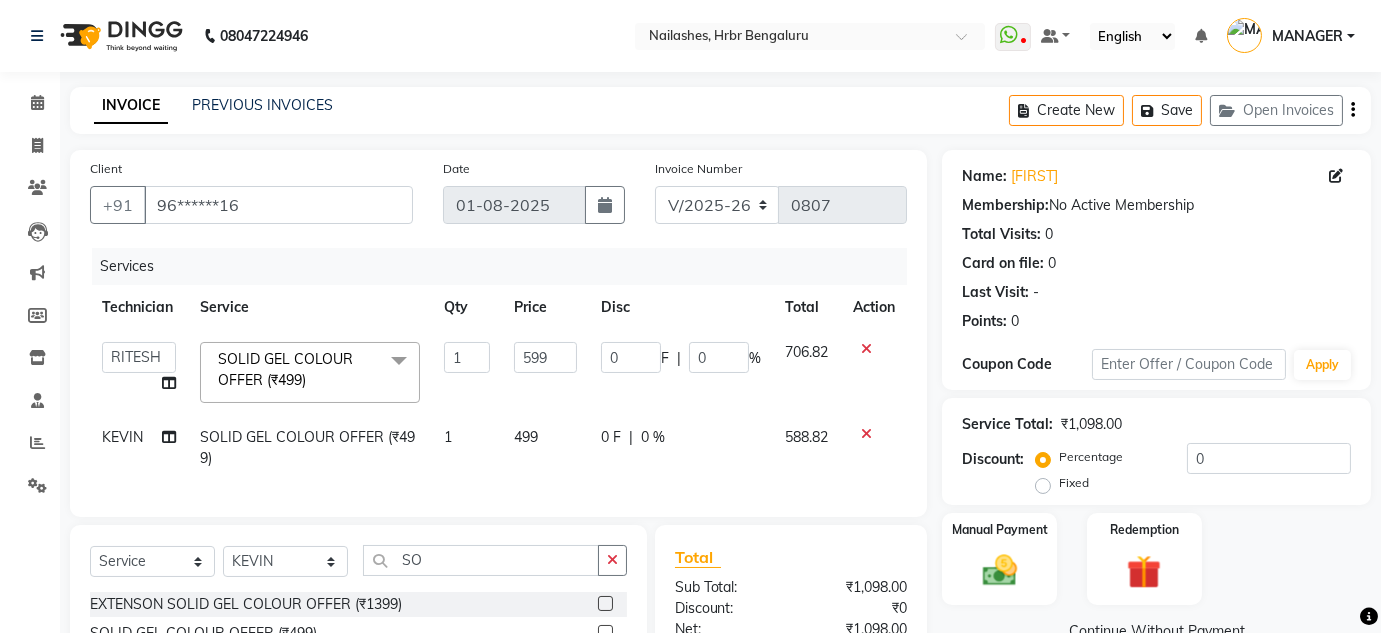 click on "Services Technician Service Qty Price Disc Total Action  [FIRST]   [FIRST]   [FIRST]   MANAGER   [FIRST]   [FIRST]  SOLID GEL COLOUR OFFER (₹499)  x Pedicure - Classic (₹600) Pedicure - Deluxe (₹1100) Pedicure - Premium (₹1500) Pedicure - Platinum (₹2000) EYEBROWS (₹100) UPPERLIP (₹50) FULL HAND  (₹400) FULL LEG  (₹550) UNDERARMS (₹350) HALF LEG (₹275) HALF HAND (₹200) EXTENSON SOLID GEL COLOUR OFFER (₹1399) SOLID GEL COLOUR OFFER (₹499) upperlip wax (₹80) upperlip & chin wax (₹100) O3+ (₹1500) Café H&F Pedicure (₹600) AVL Express Pedicure (₹1000) Bombini Pedicure (₹1600) AVL Luxury Pedicure (₹1800) Pedipure Luxury Pedicure (₹2000) Foot Massage Pedicure (₹400) Nail Paint Pedicure (₹150) Nail Cut & File Pedicure (₹100) Eyelash Extension - Classic (₹2500) Eyelash Extension - Hybrid (₹3500) Eyelash Extension - Volume (₹4500) Eyelash Extension - Mega Volume (₹5500) Eyelash Extension - Eyelash Lifeting (₹2500) Permanent Nail Paint - French (Hand) (₹1200) 1" 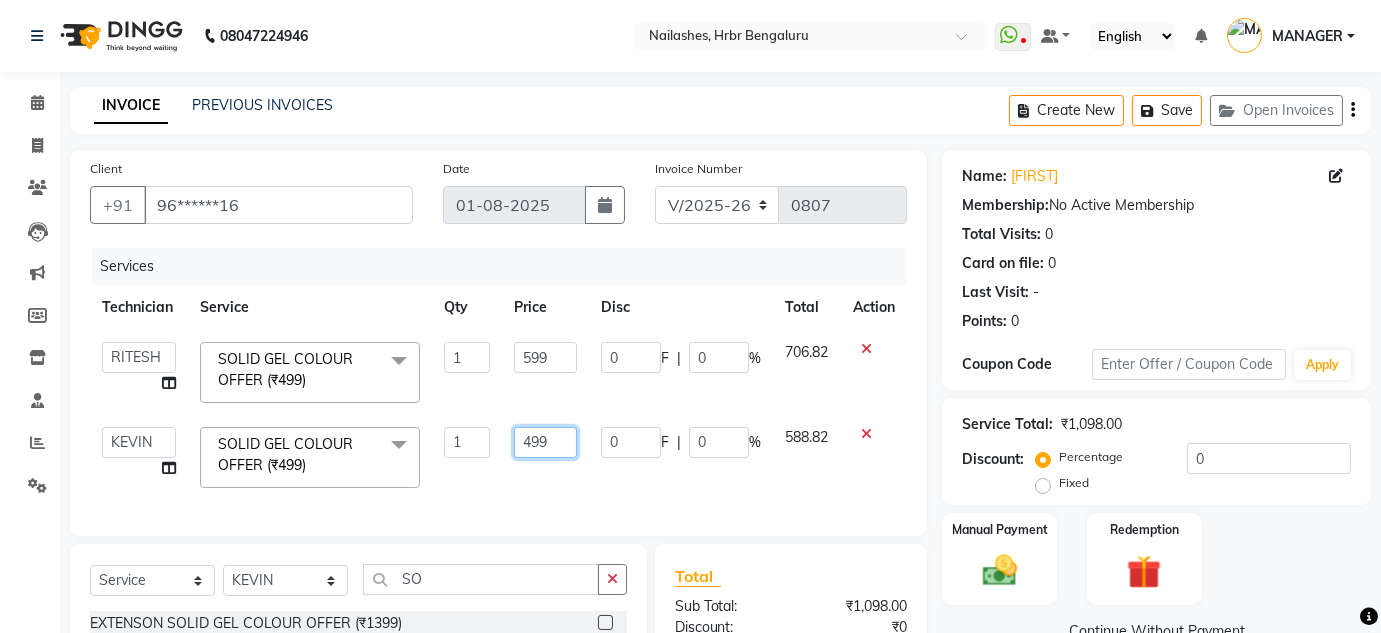 click on "499" 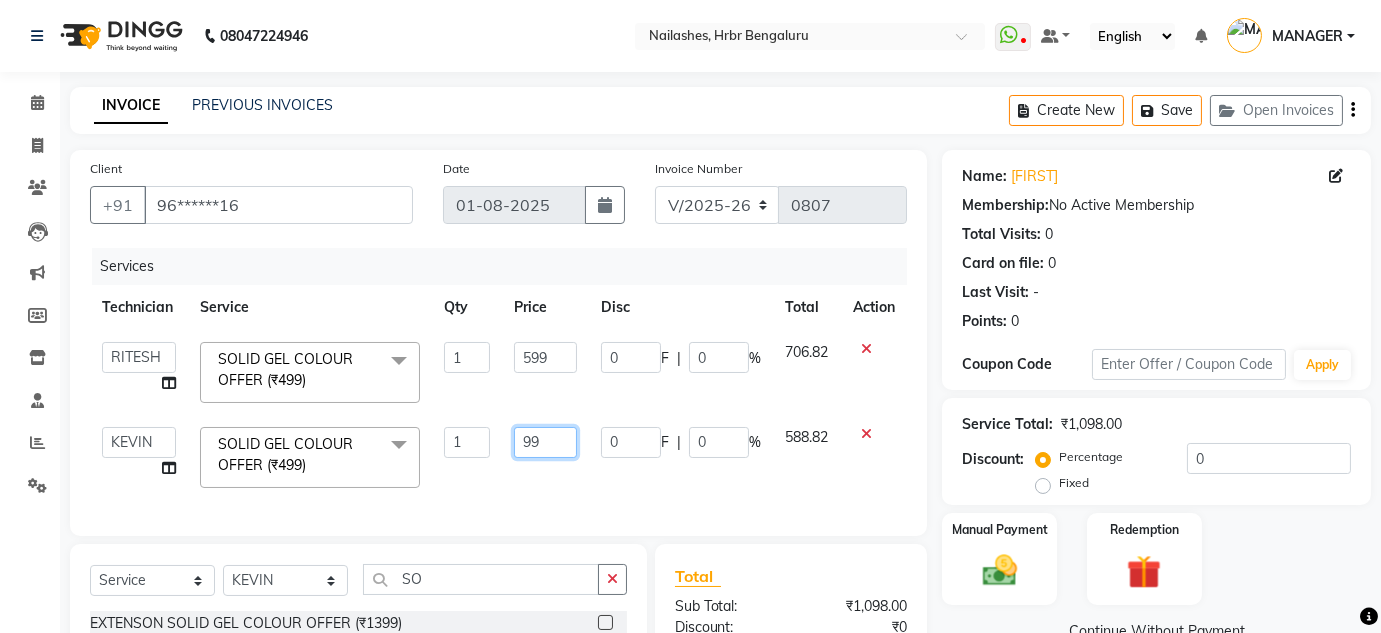 type on "599" 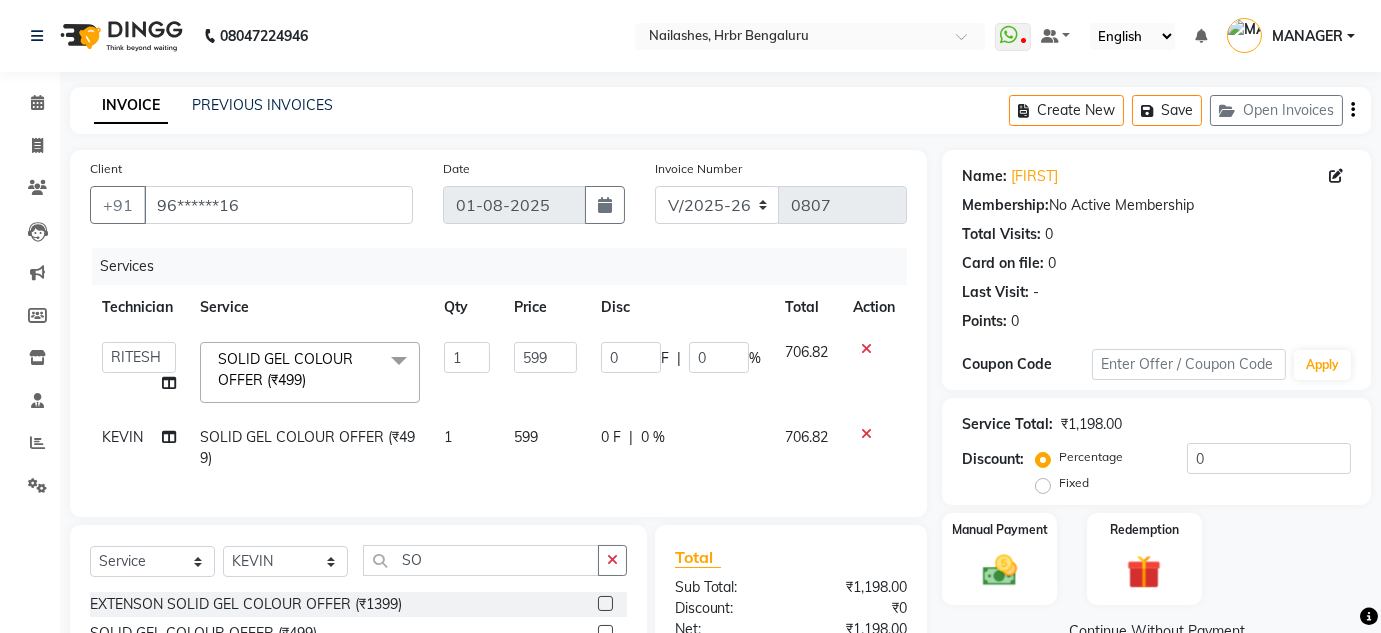 click on "Services Technician Service Qty Price Disc Total Action  [FIRST]   [FIRST]   [FIRST]   MANAGER   [FIRST]   [FIRST]  SOLID GEL COLOUR OFFER (₹499)  x Pedicure - Classic (₹600) Pedicure - Deluxe (₹1100) Pedicure - Premium (₹1500) Pedicure - Platinum (₹2000) EYEBROWS (₹100) UPPERLIP (₹50) FULL HAND  (₹400) FULL LEG  (₹550) UNDERARMS (₹350) HALF LEG (₹275) HALF HAND (₹200) EXTENSON SOLID GEL COLOUR OFFER (₹1399) SOLID GEL COLOUR OFFER (₹499) upperlip wax (₹80) upperlip & chin wax (₹100) O3+ (₹1500) Café H&F Pedicure (₹600) AVL Express Pedicure (₹1000) Bombini Pedicure (₹1600) AVL Luxury Pedicure (₹1800) Pedipure Luxury Pedicure (₹2000) Foot Massage Pedicure (₹400) Nail Paint Pedicure (₹150) Nail Cut & File Pedicure (₹100) Eyelash Extension - Classic (₹2500) Eyelash Extension - Hybrid (₹3500) Eyelash Extension - Volume (₹4500) Eyelash Extension - Mega Volume (₹5500) Eyelash Extension - Eyelash Lifeting (₹2500) Permanent Nail Paint - French (Hand) (₹1200) 1" 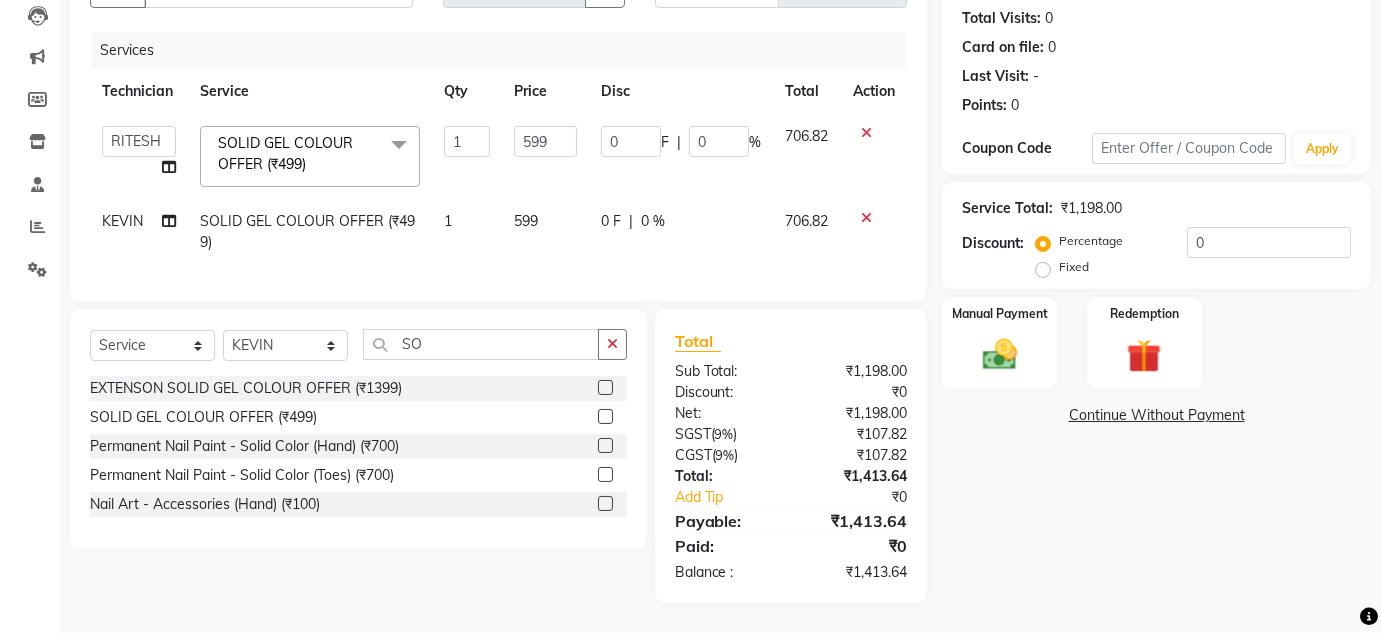 click on "Fixed" 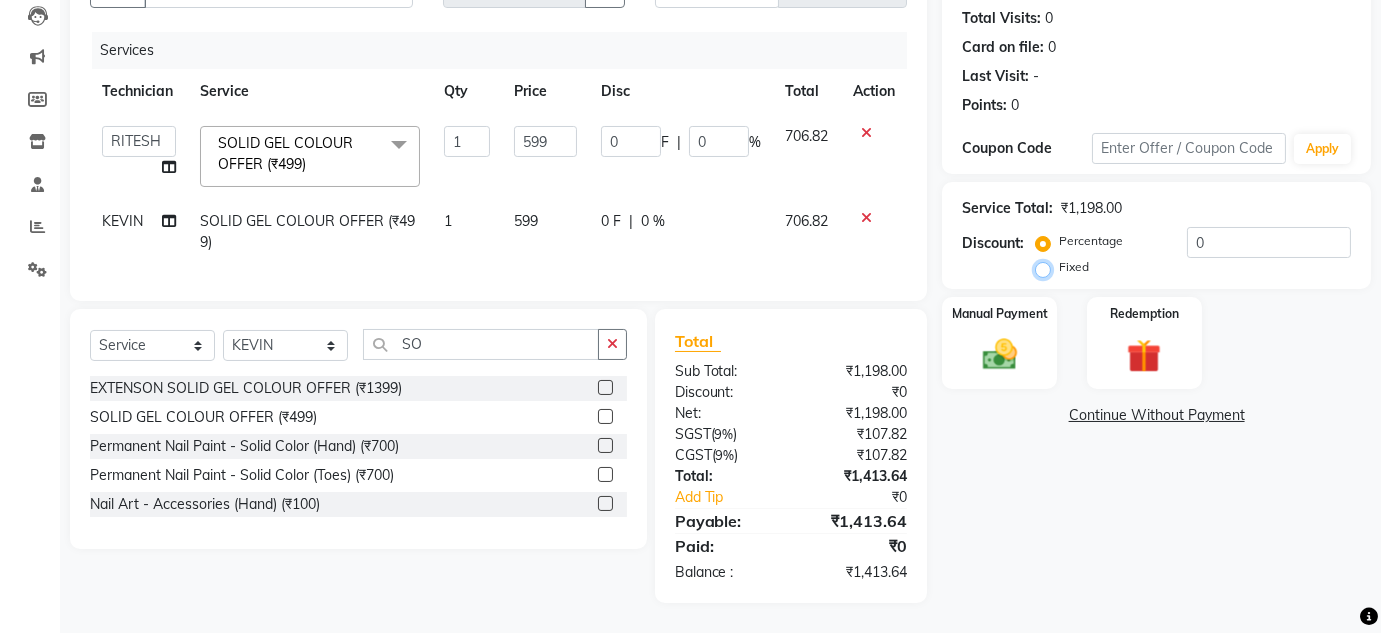 click on "Fixed" at bounding box center (1047, 267) 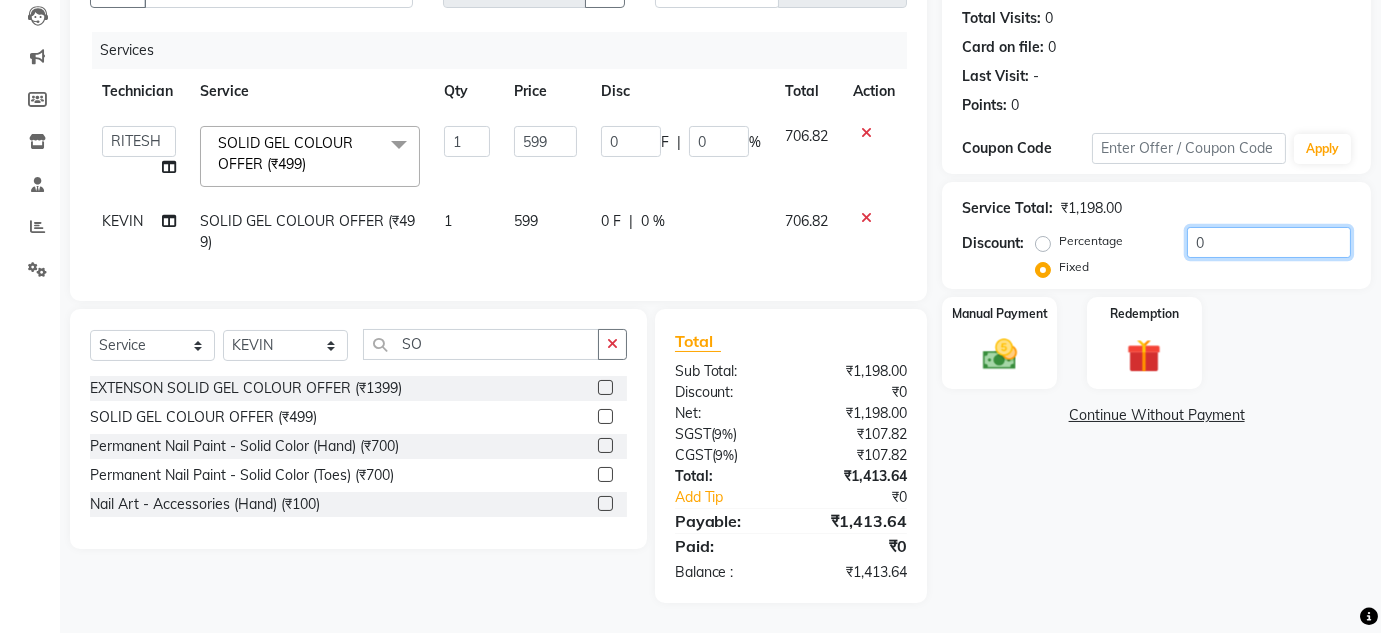 click on "0" 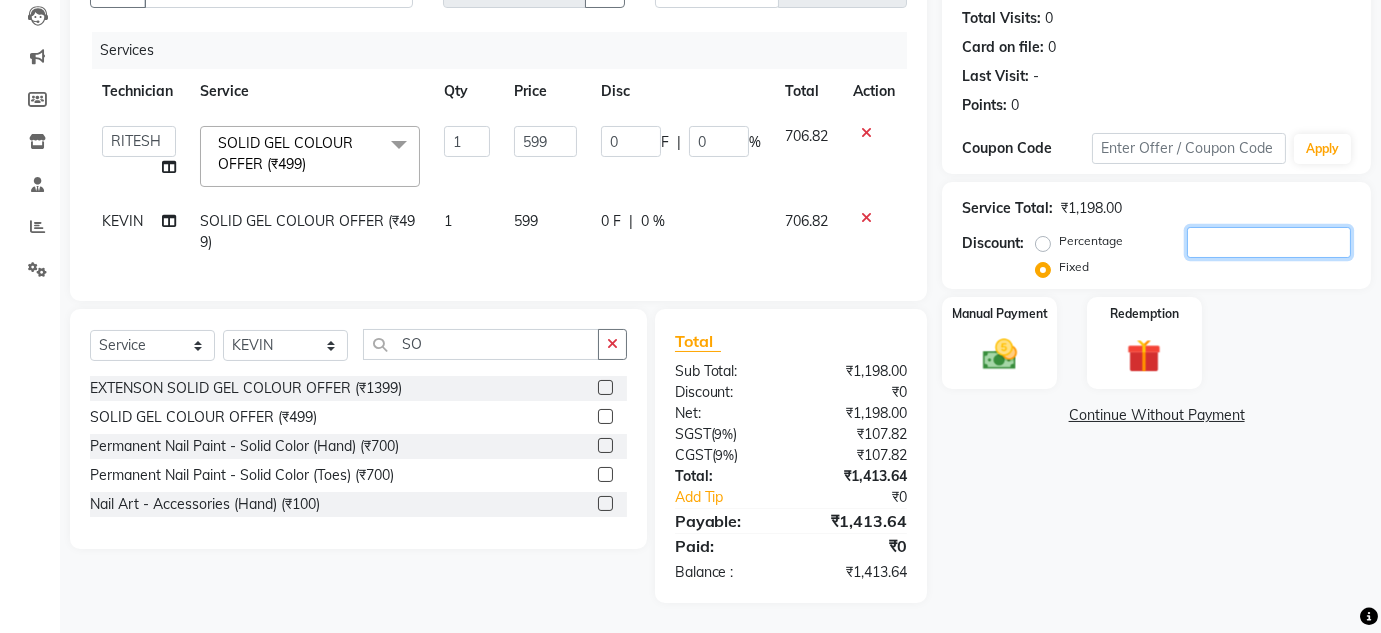 type 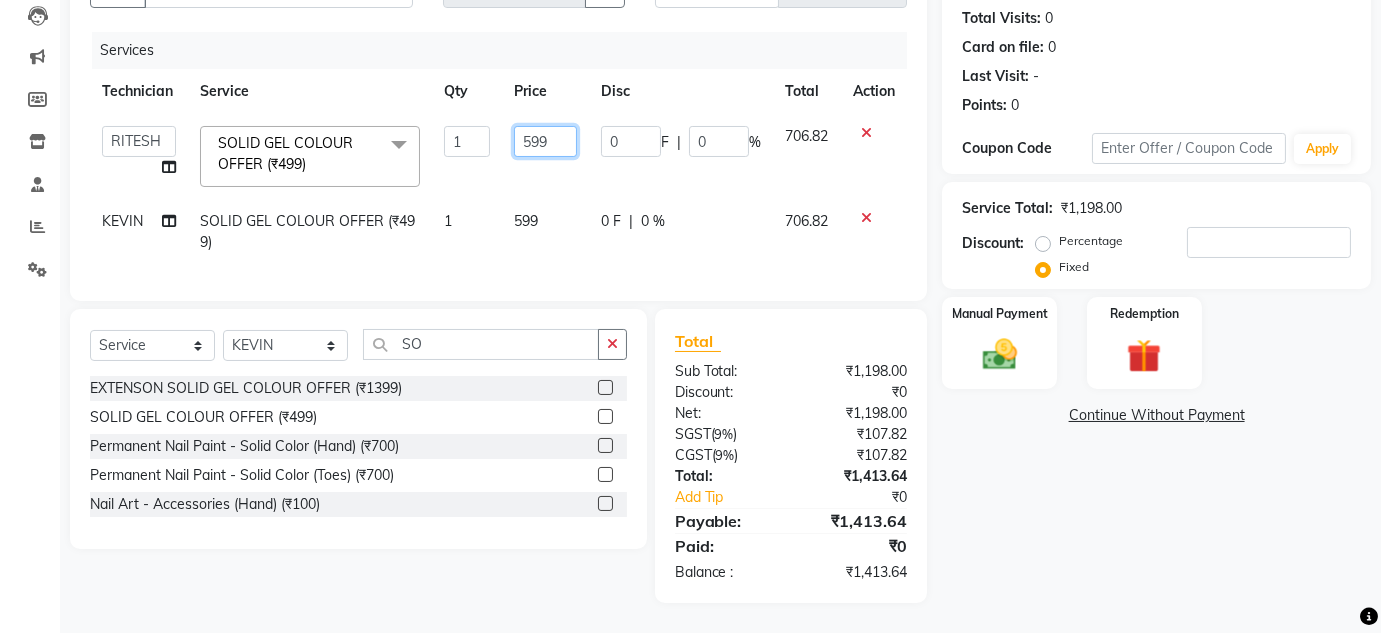 click on "599" 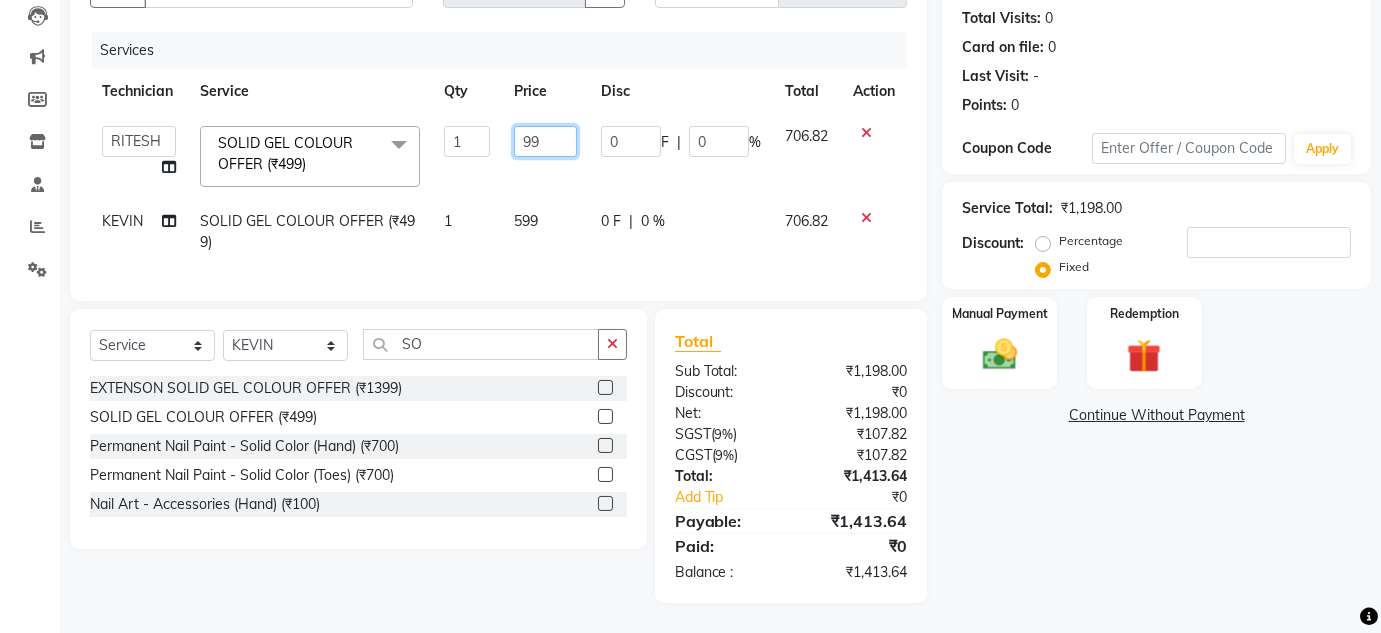 type on "299" 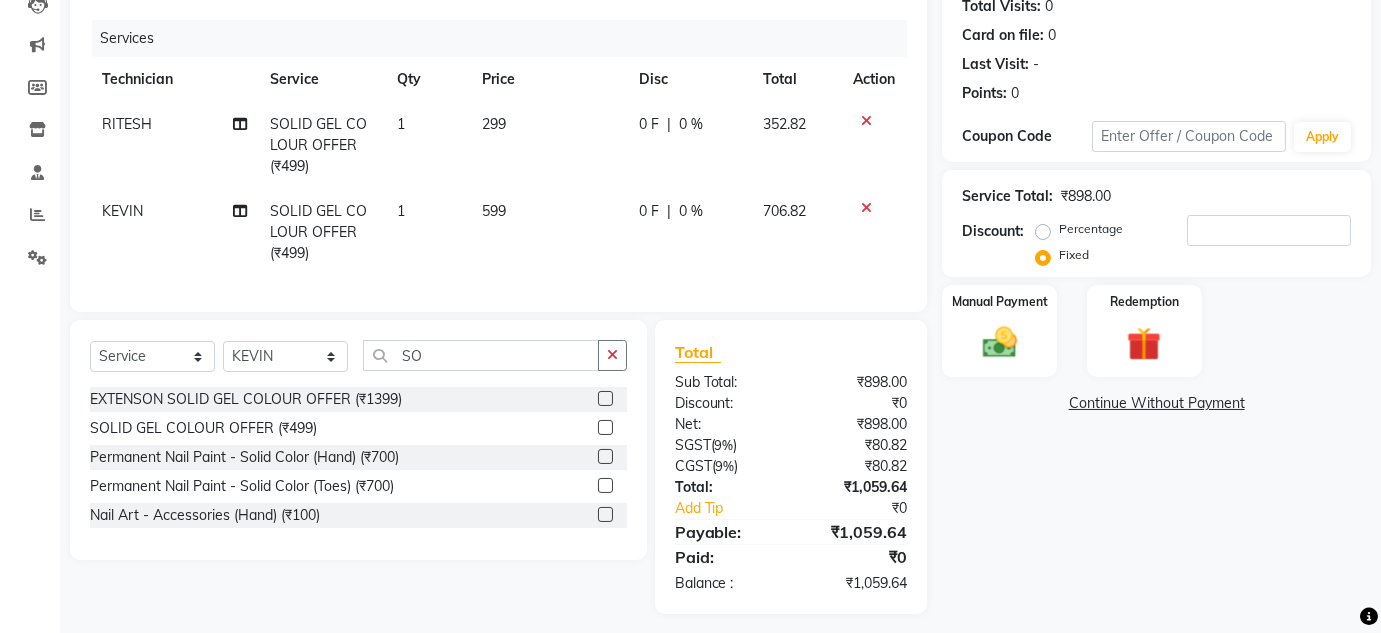 click on "299" 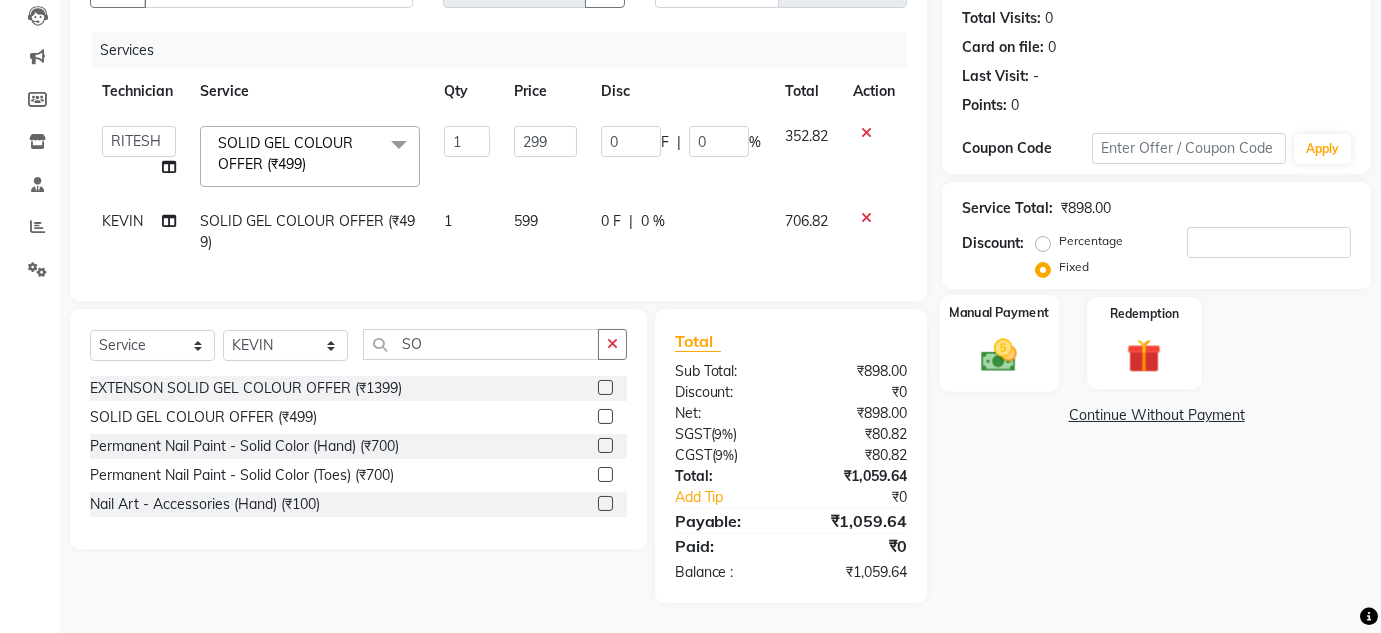 click 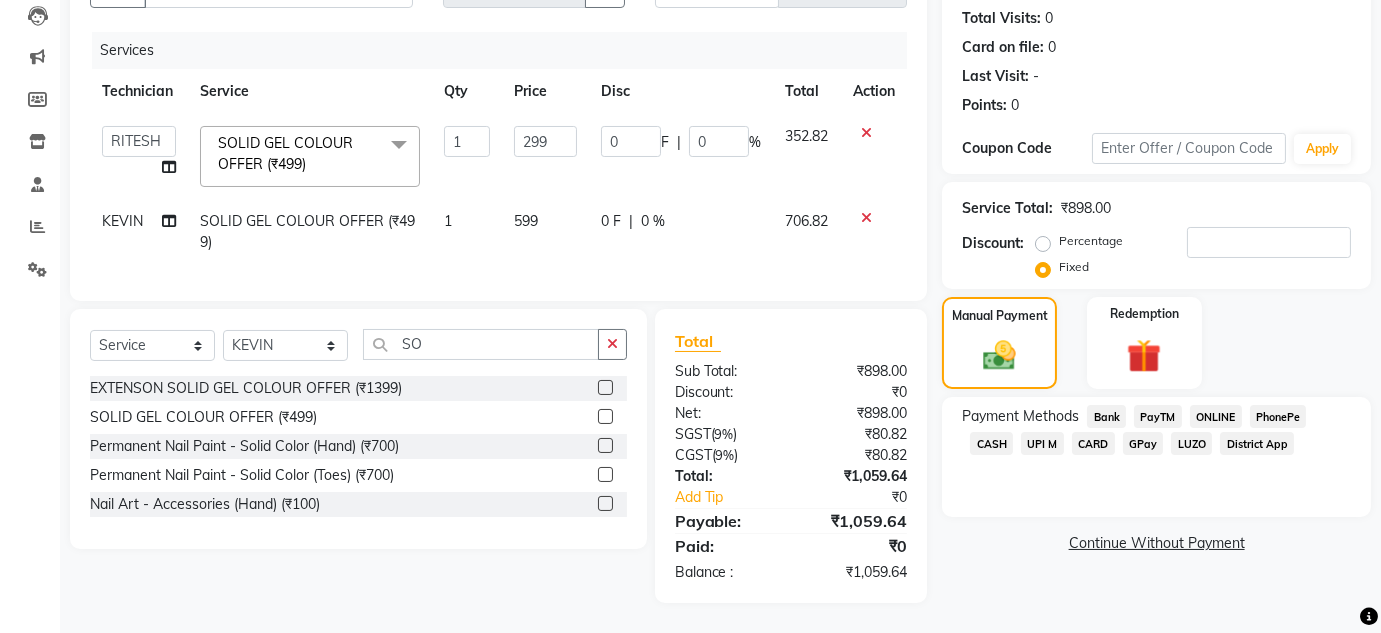 click on "CARD" 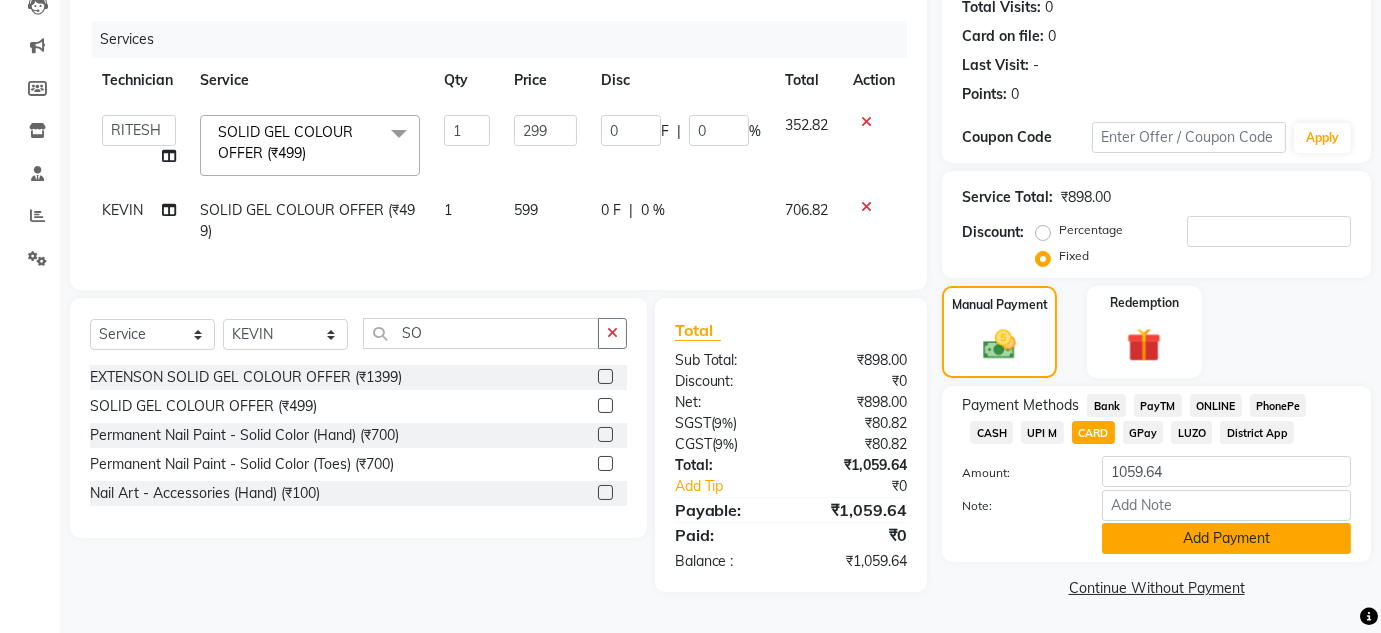 click on "Add Payment" 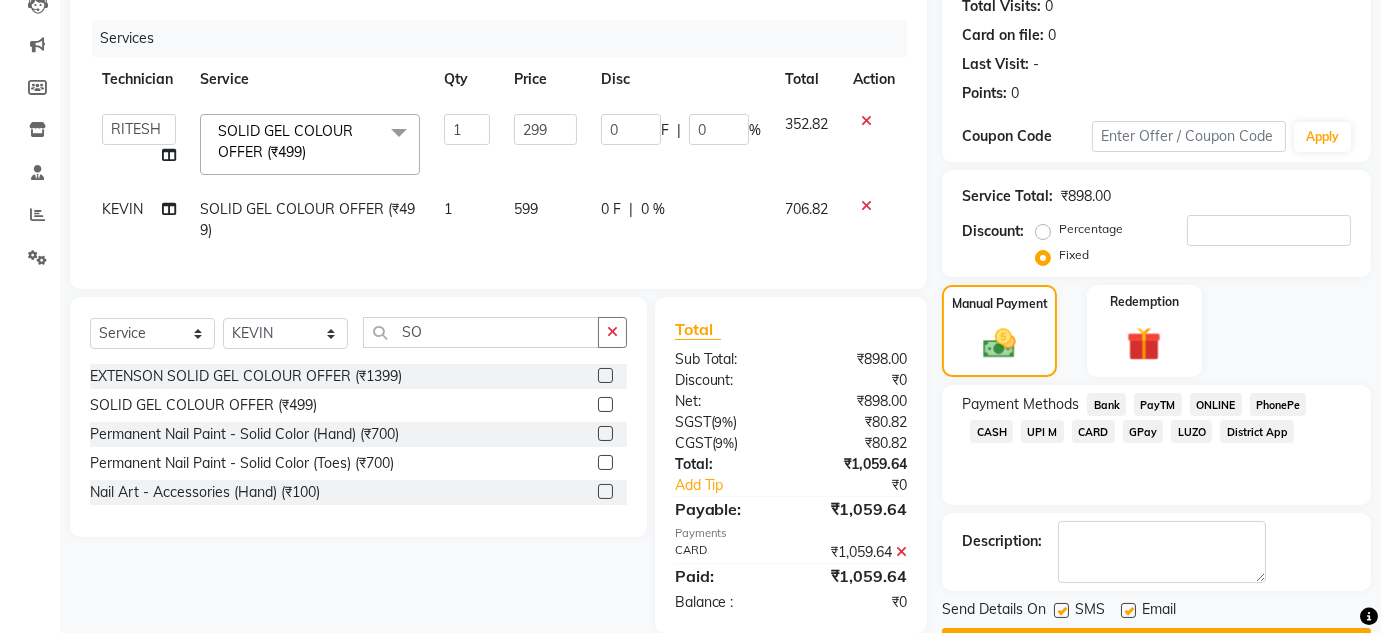scroll, scrollTop: 282, scrollLeft: 0, axis: vertical 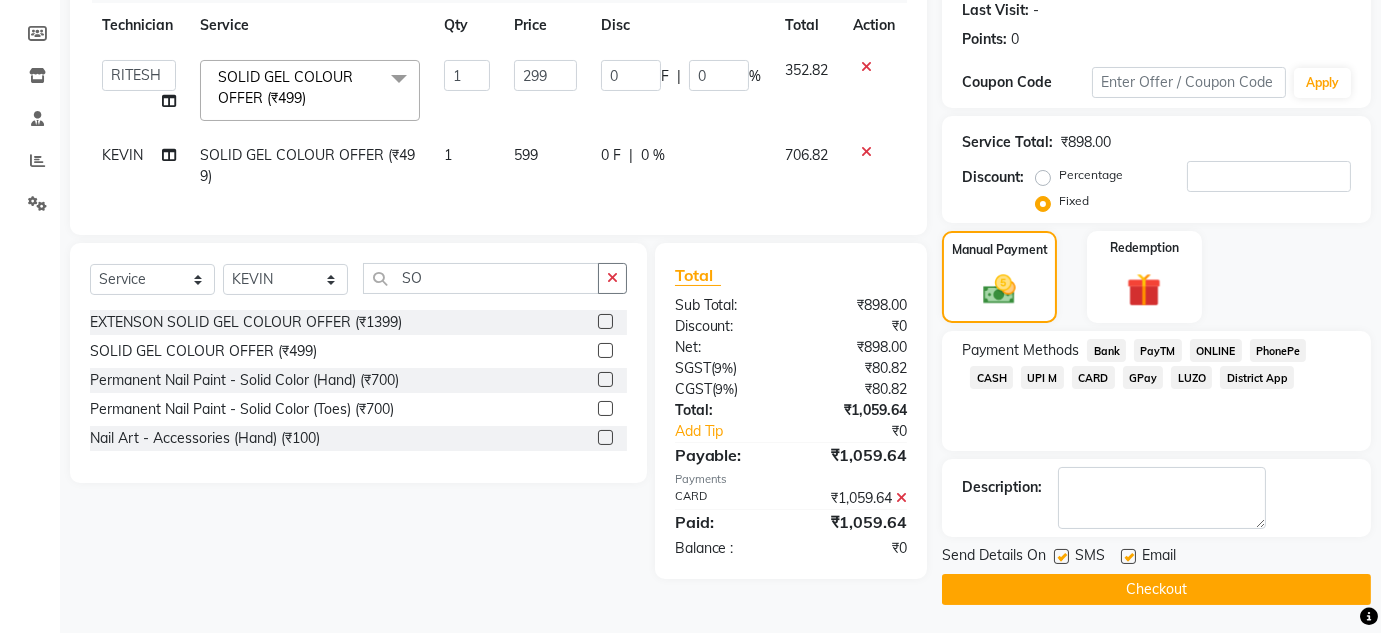 click on "Checkout" 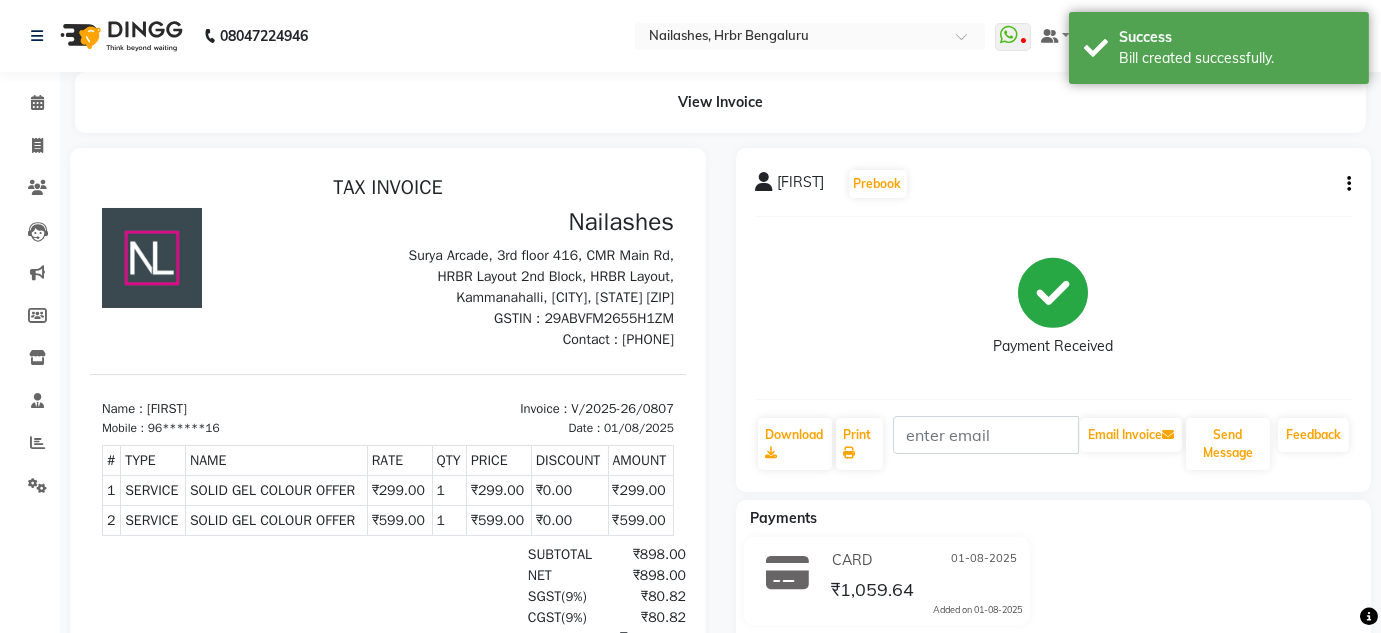 scroll, scrollTop: 0, scrollLeft: 0, axis: both 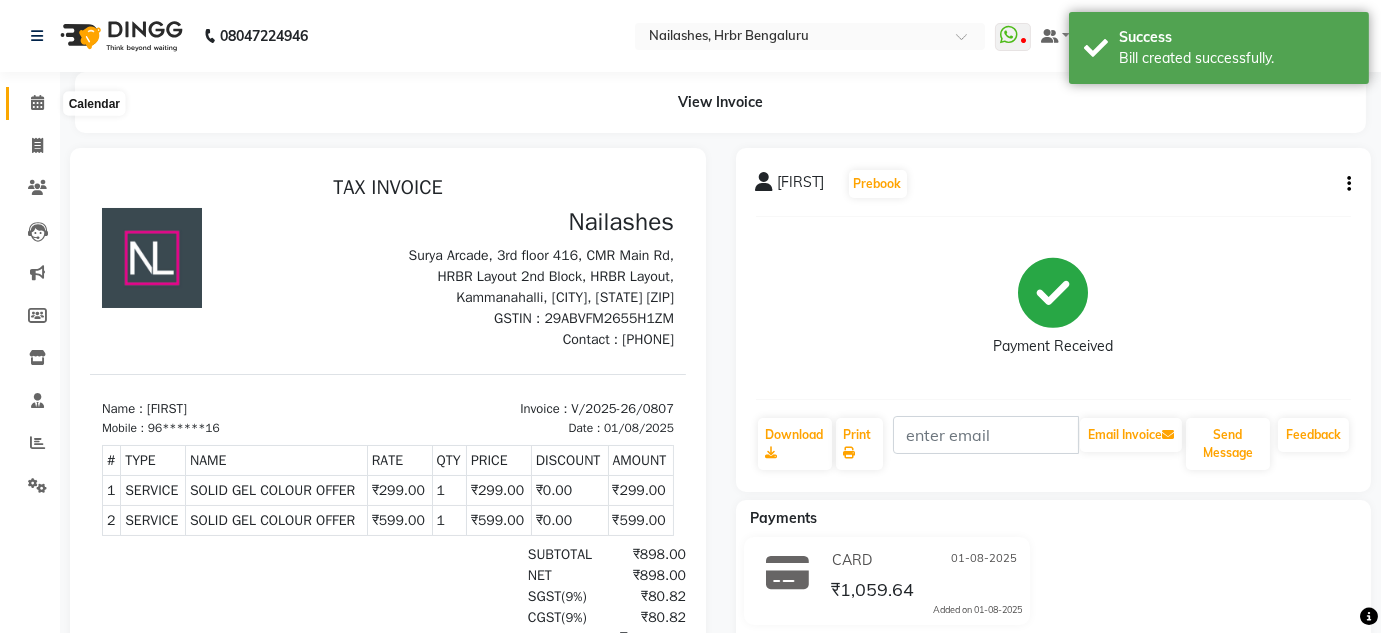 click 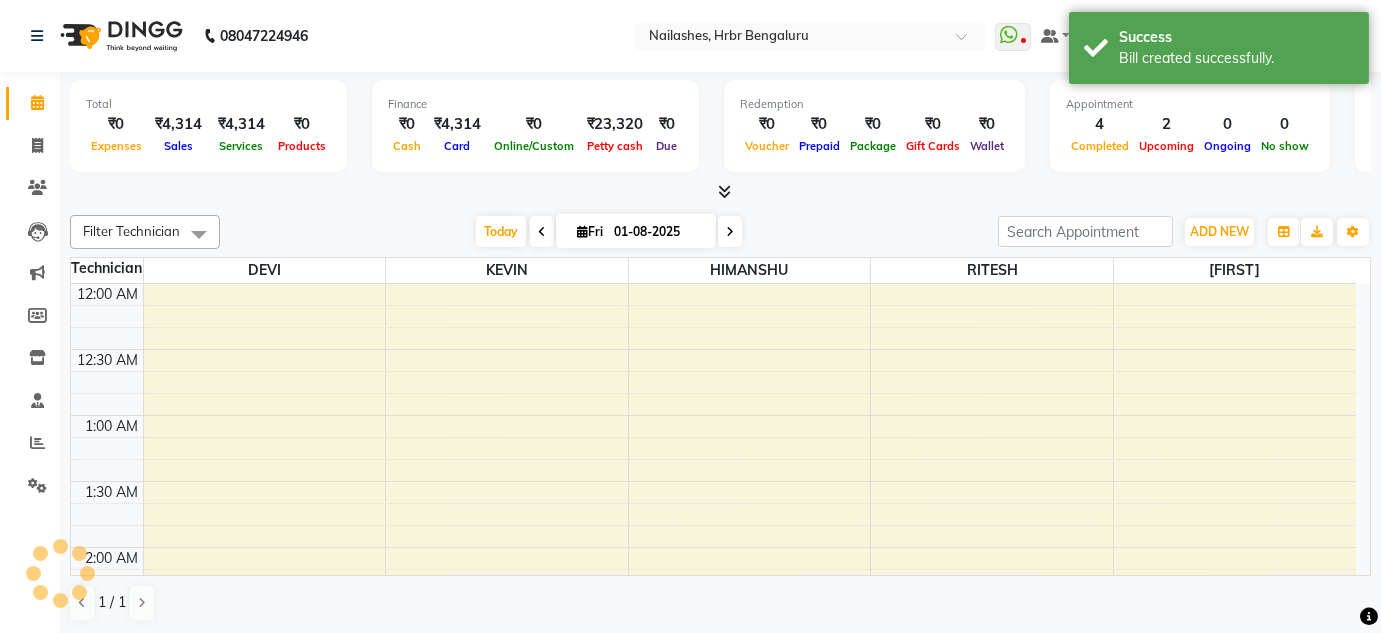 scroll, scrollTop: 783, scrollLeft: 0, axis: vertical 